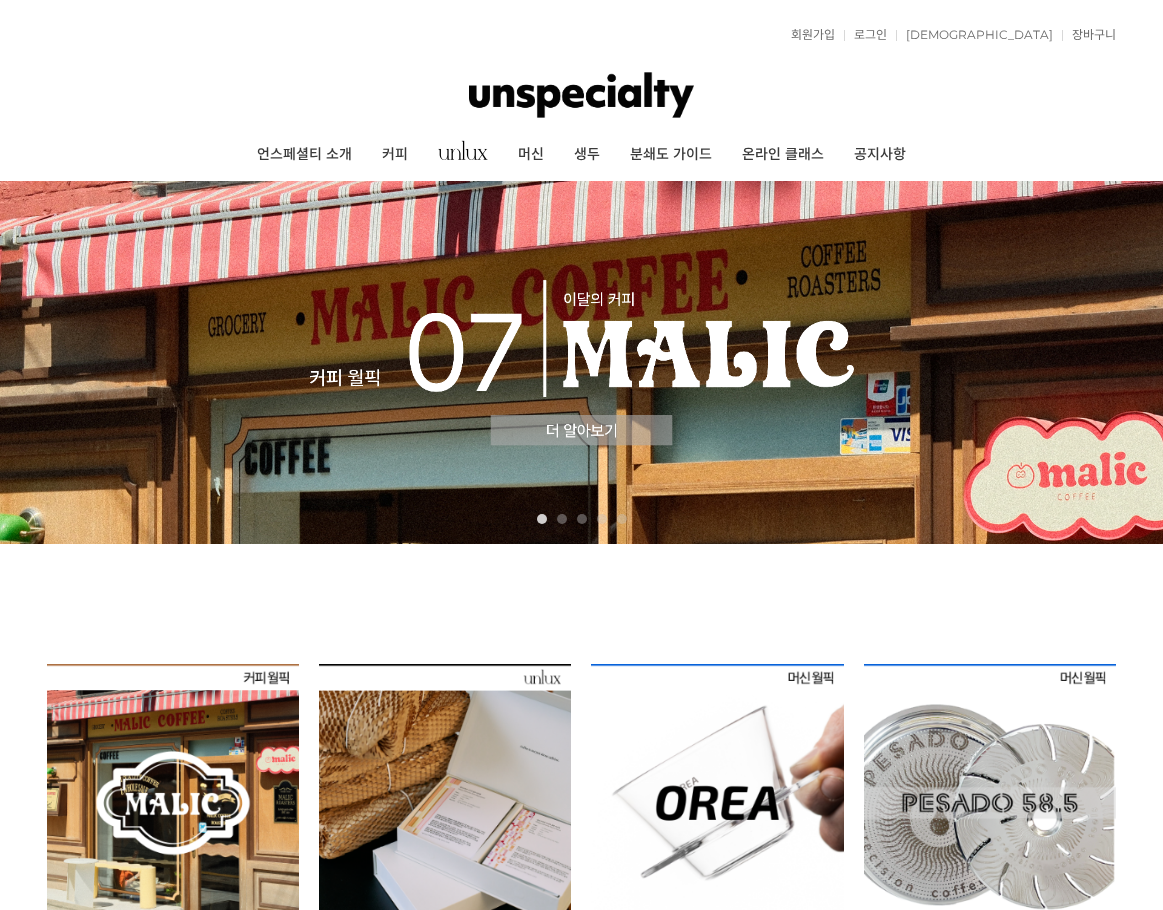 scroll, scrollTop: 0, scrollLeft: 0, axis: both 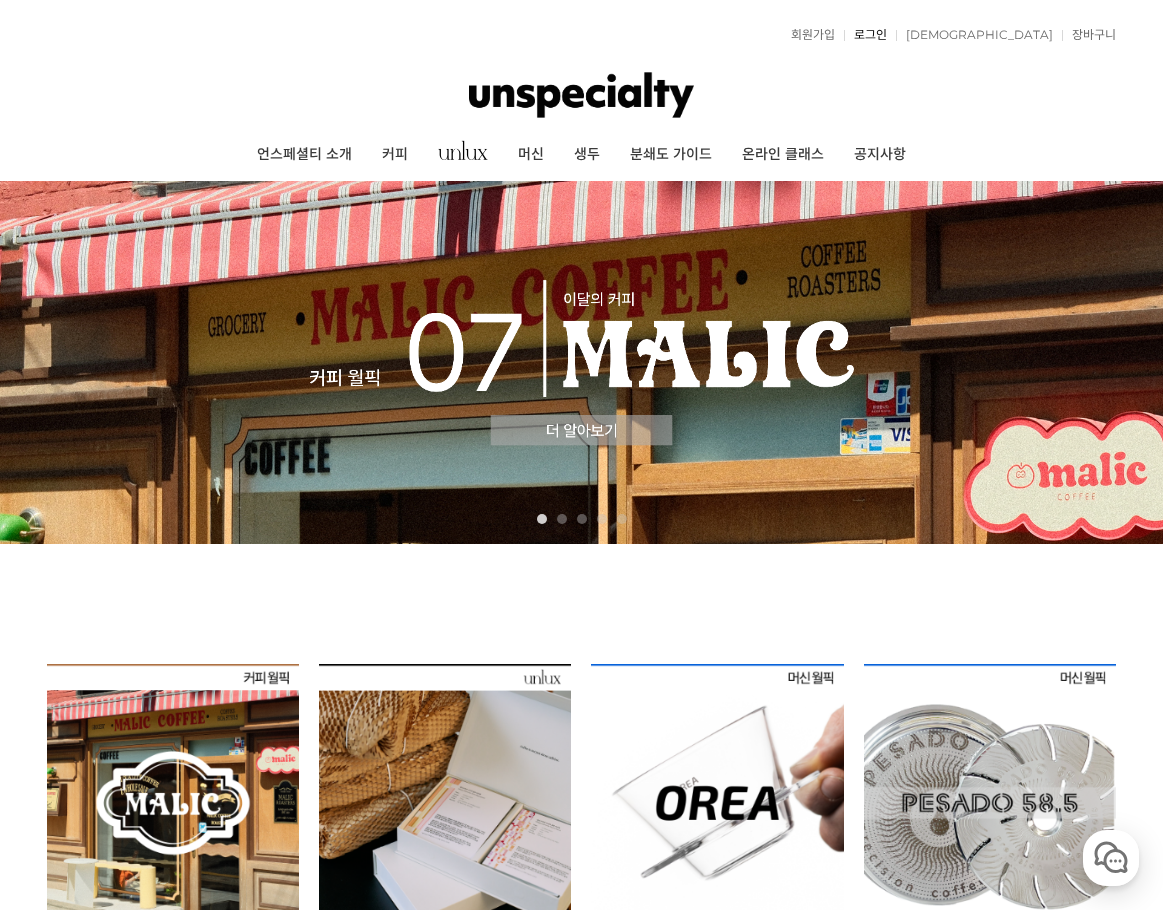 click on "로그인" at bounding box center [865, 35] 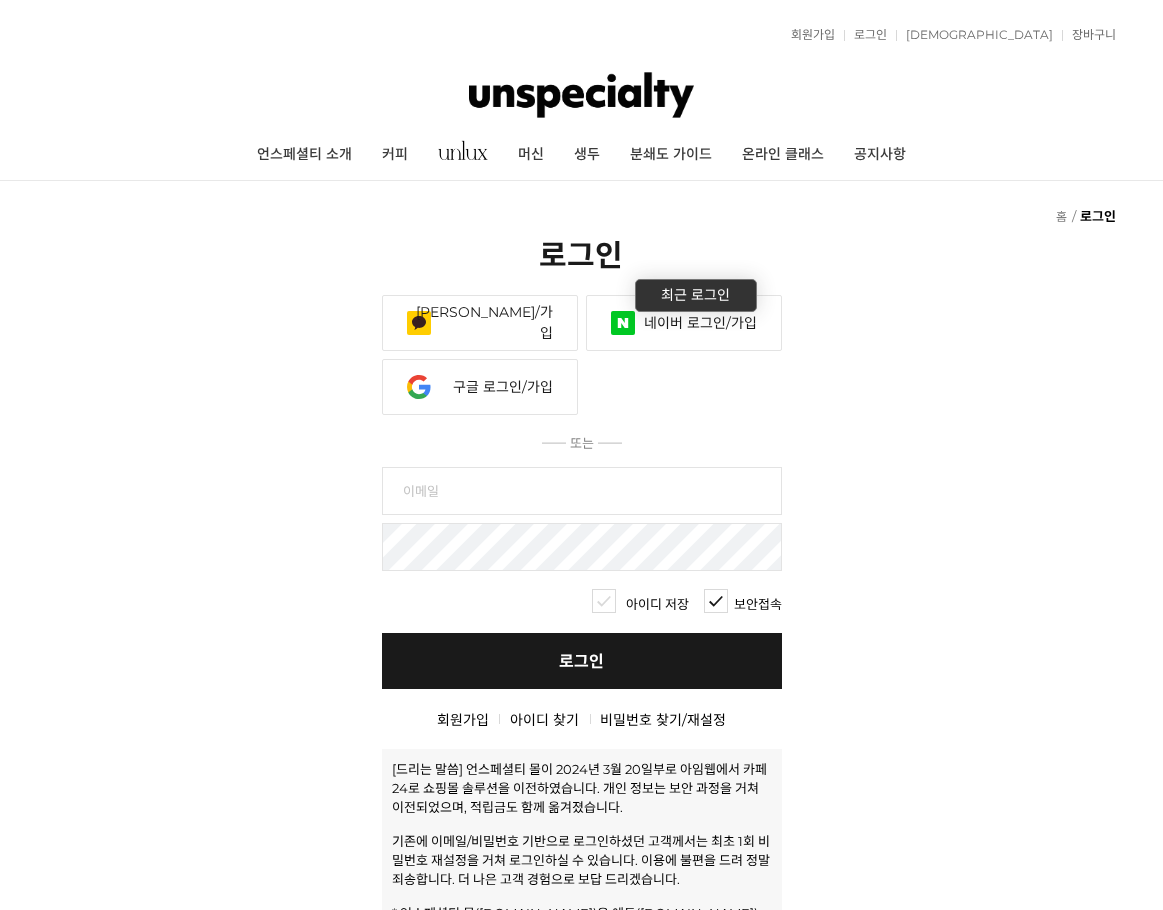 scroll, scrollTop: 0, scrollLeft: 0, axis: both 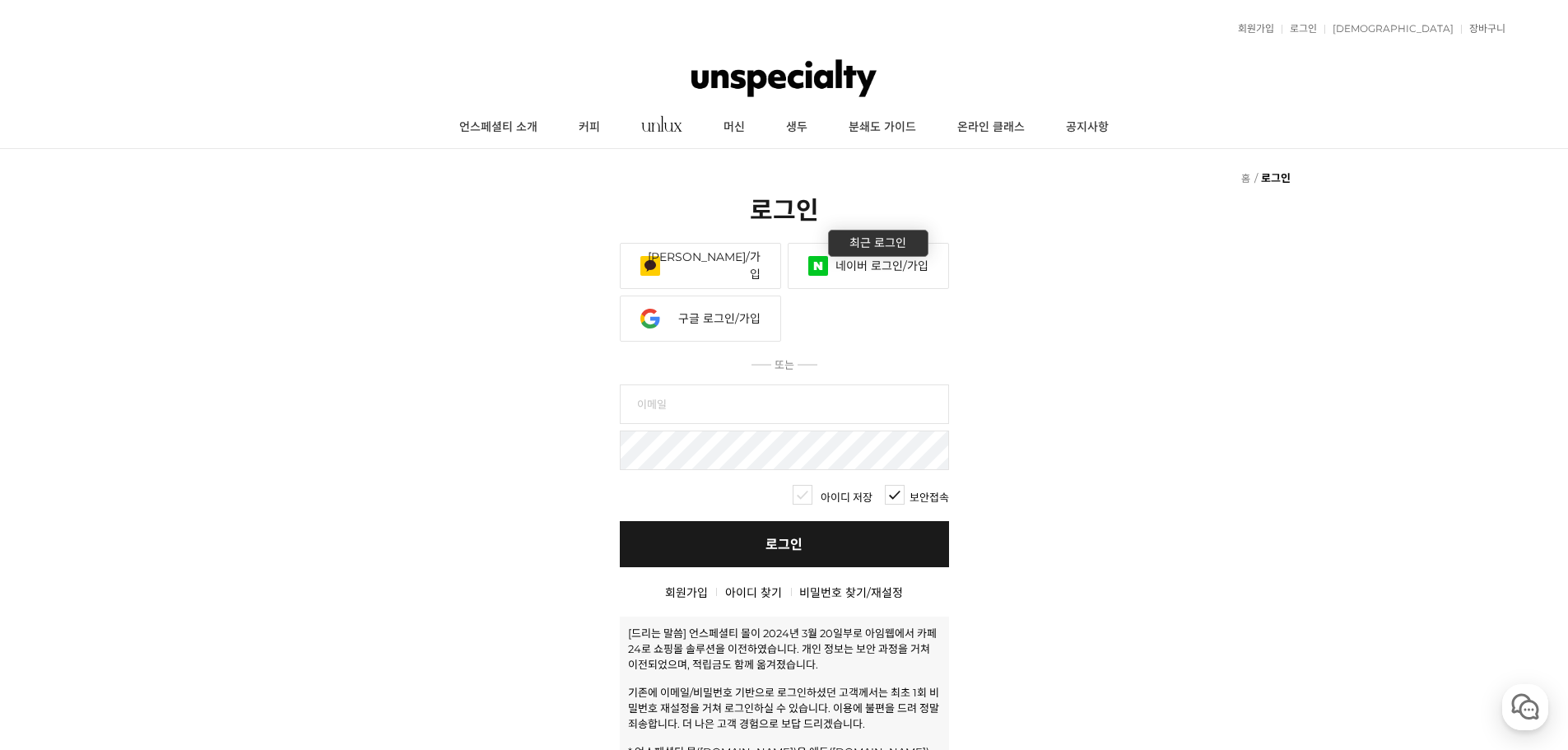 click on "네이버 로그인/가입" at bounding box center [868, 266] 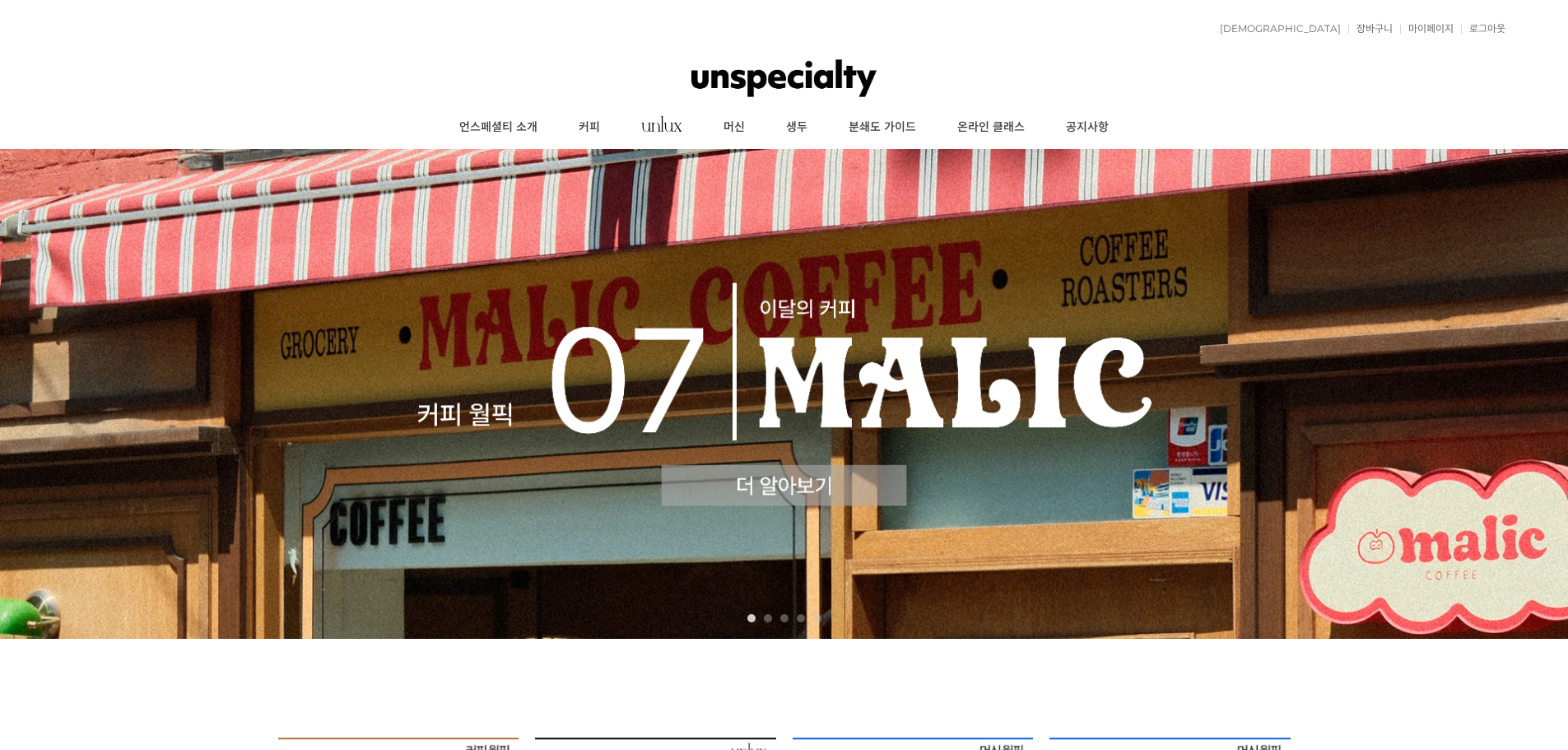 scroll, scrollTop: 0, scrollLeft: 0, axis: both 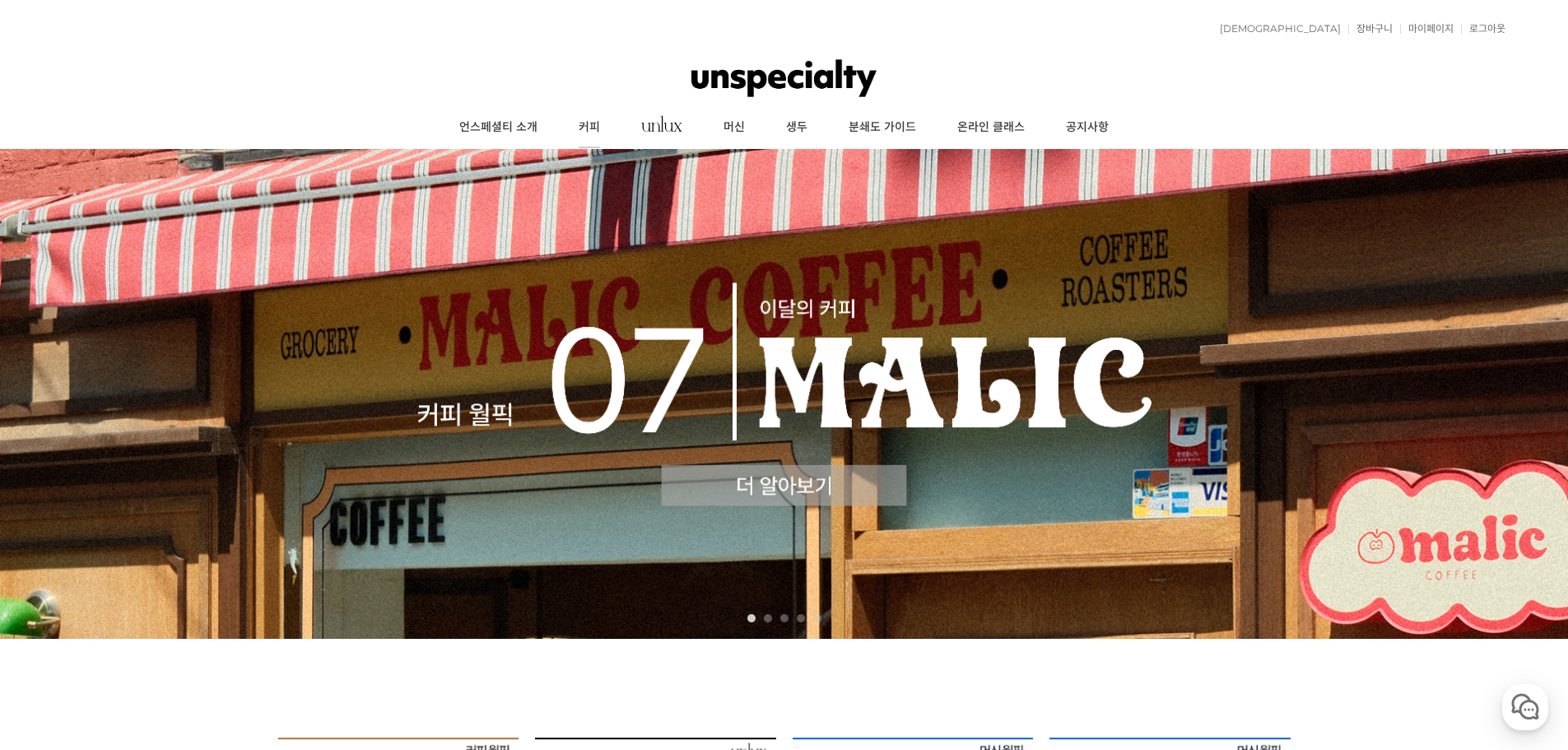 click on "커피" at bounding box center [589, 128] 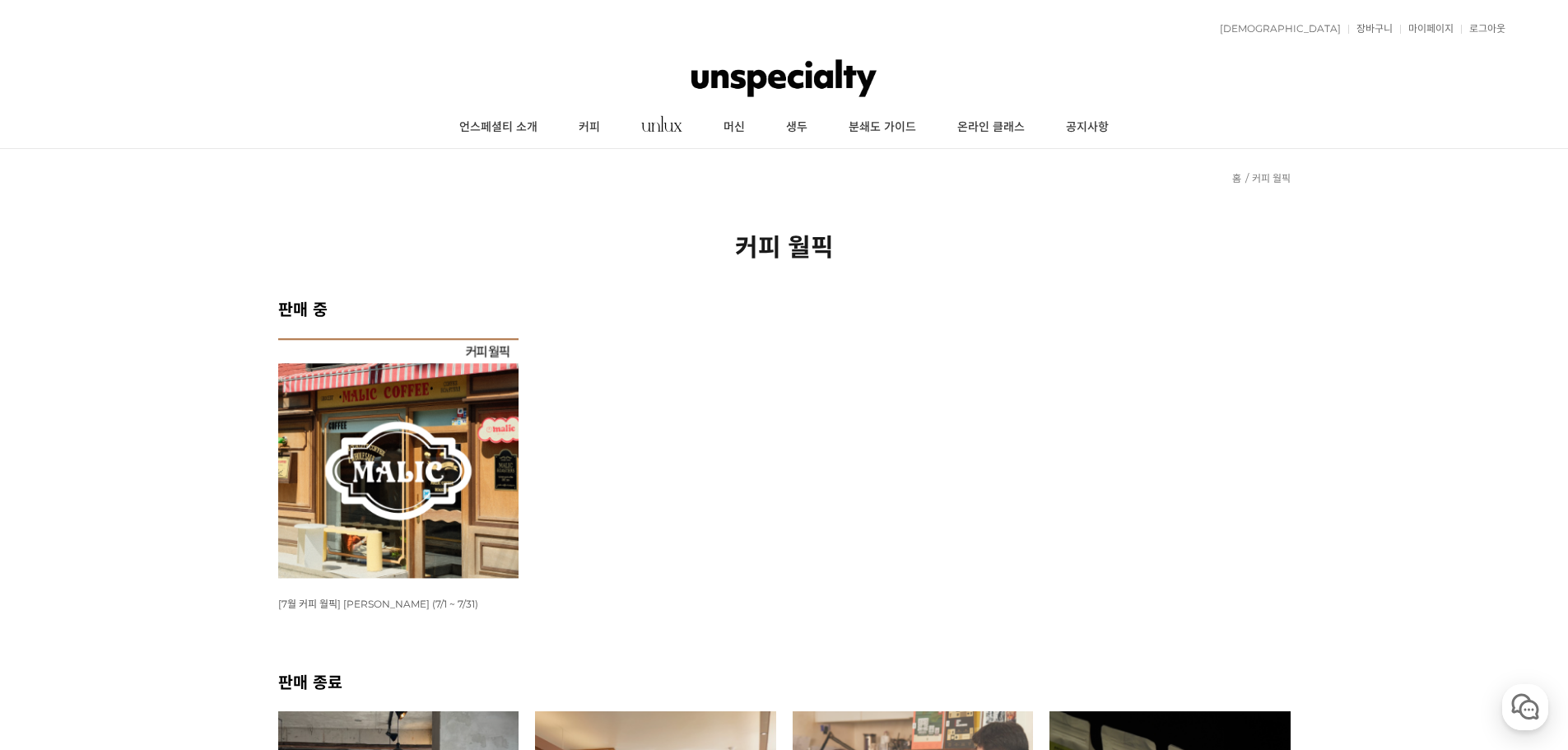 scroll, scrollTop: 0, scrollLeft: 0, axis: both 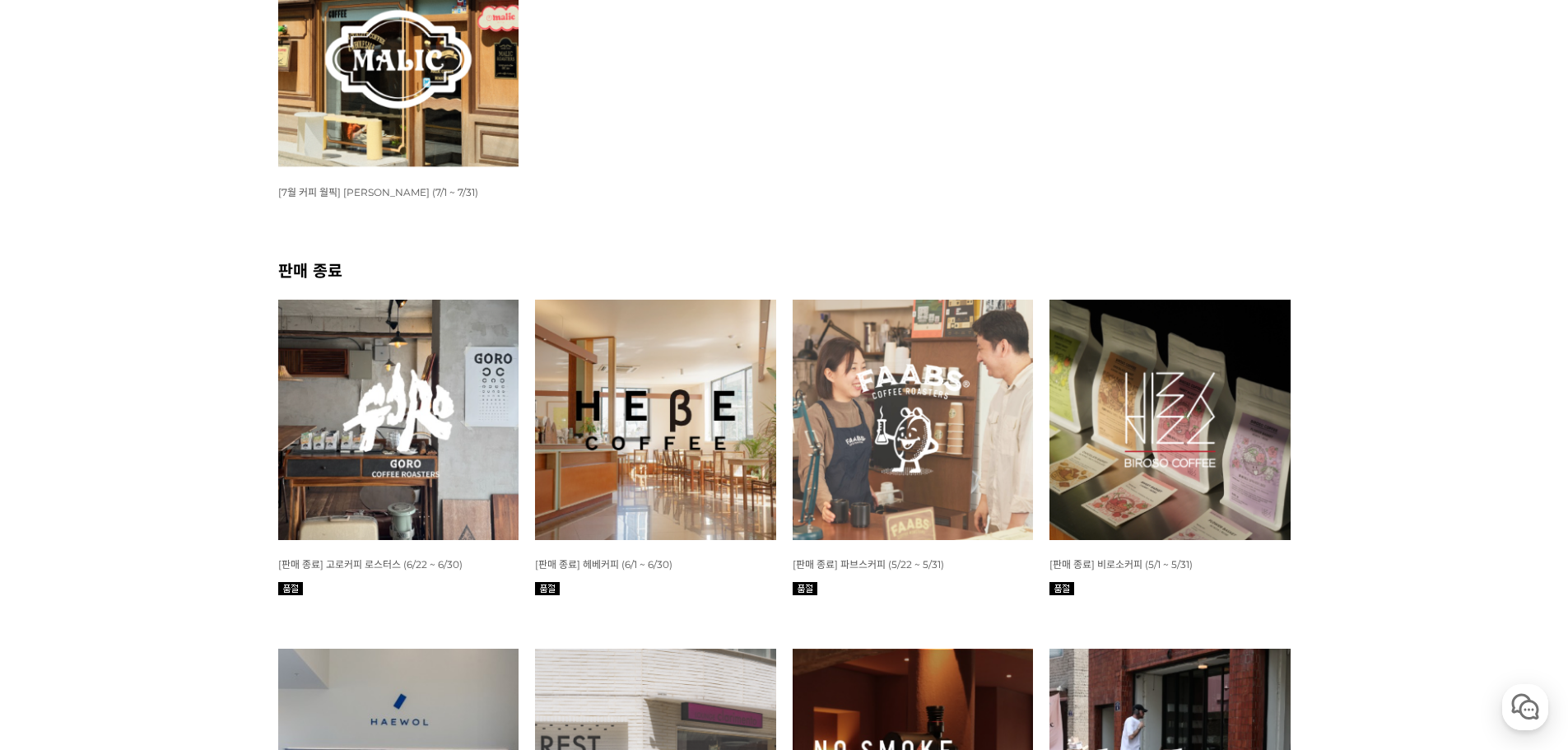 click at bounding box center [398, 47] 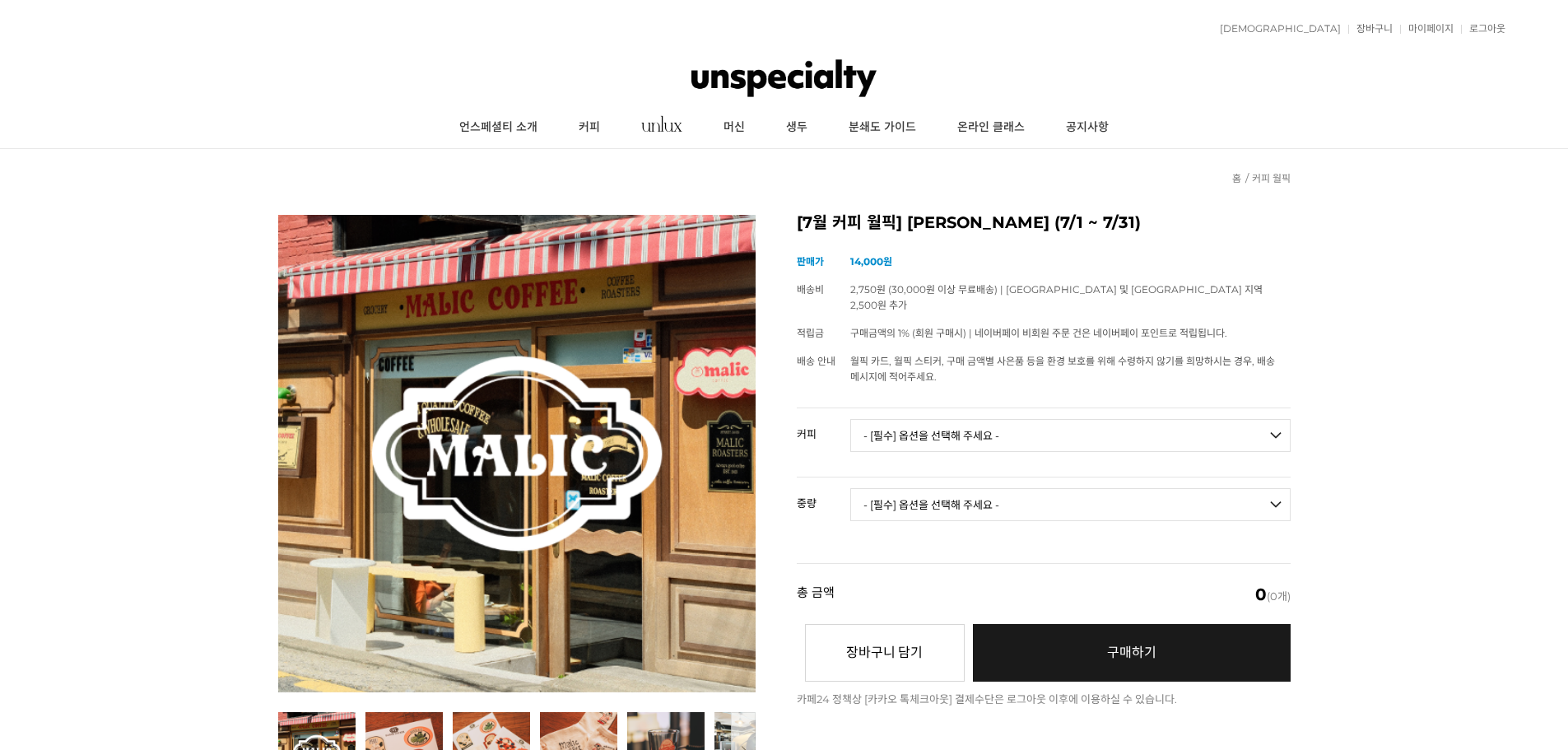 scroll, scrollTop: 0, scrollLeft: 0, axis: both 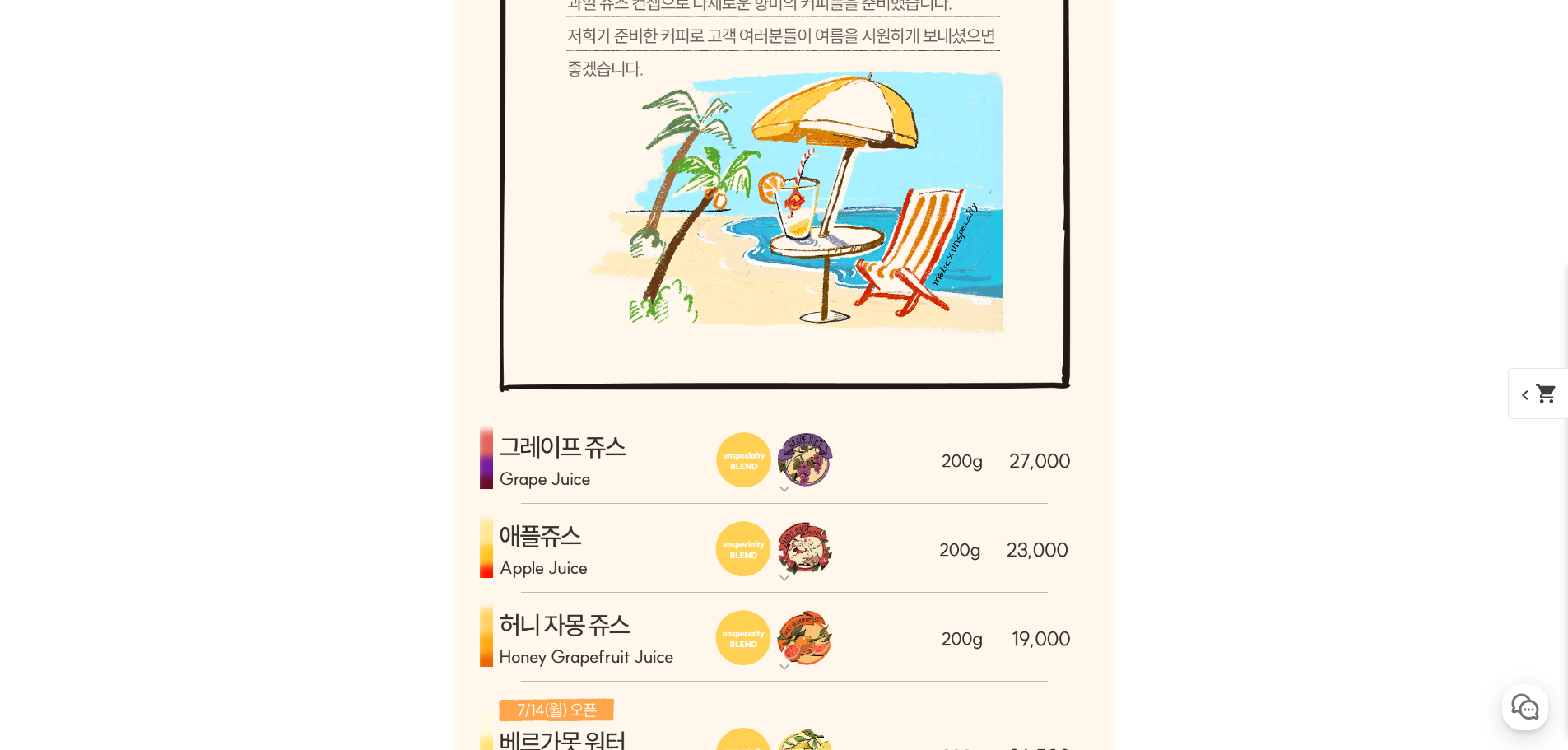 click at bounding box center [784, 459] 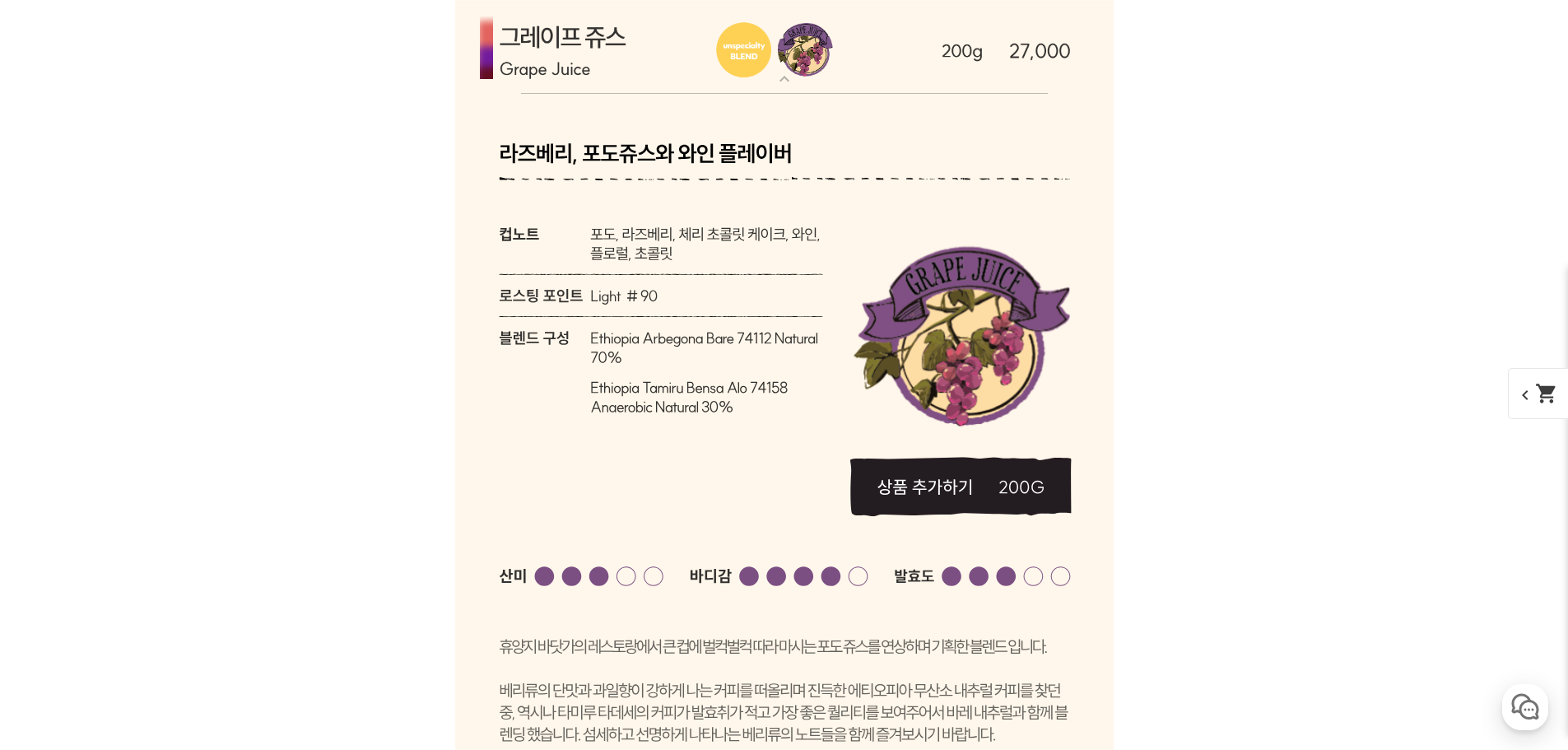 scroll, scrollTop: 5147, scrollLeft: 0, axis: vertical 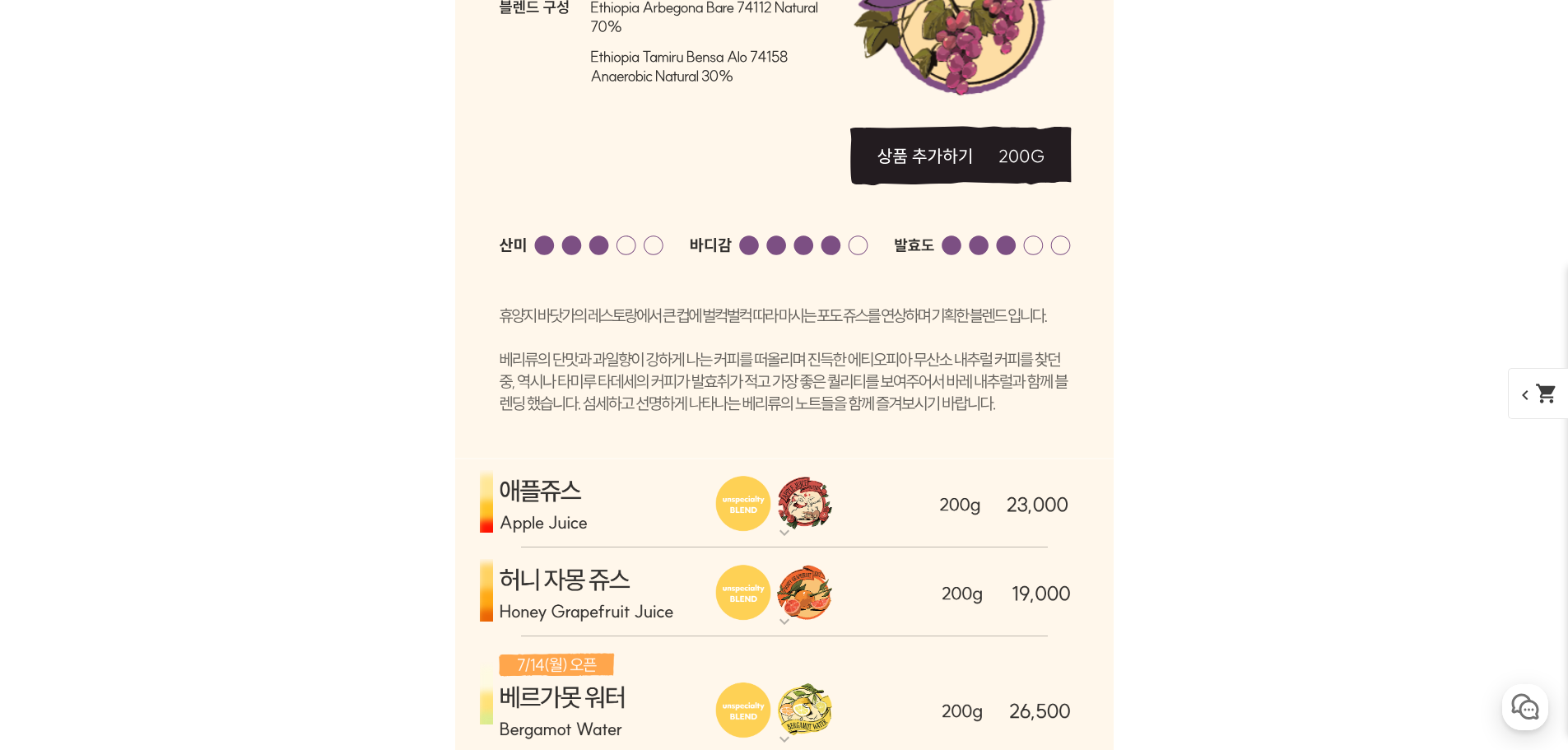 click at bounding box center [784, 503] 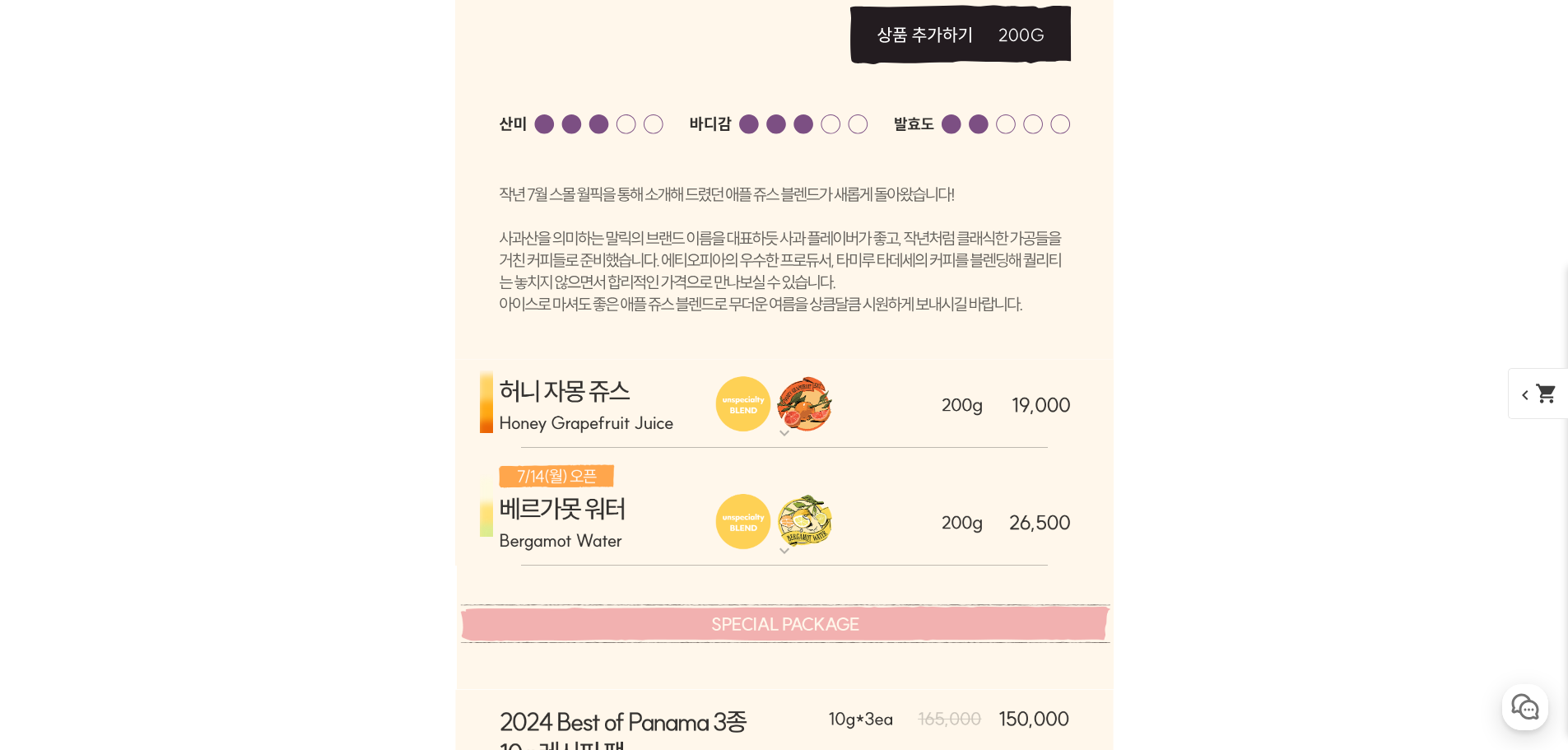 click at bounding box center [784, 403] 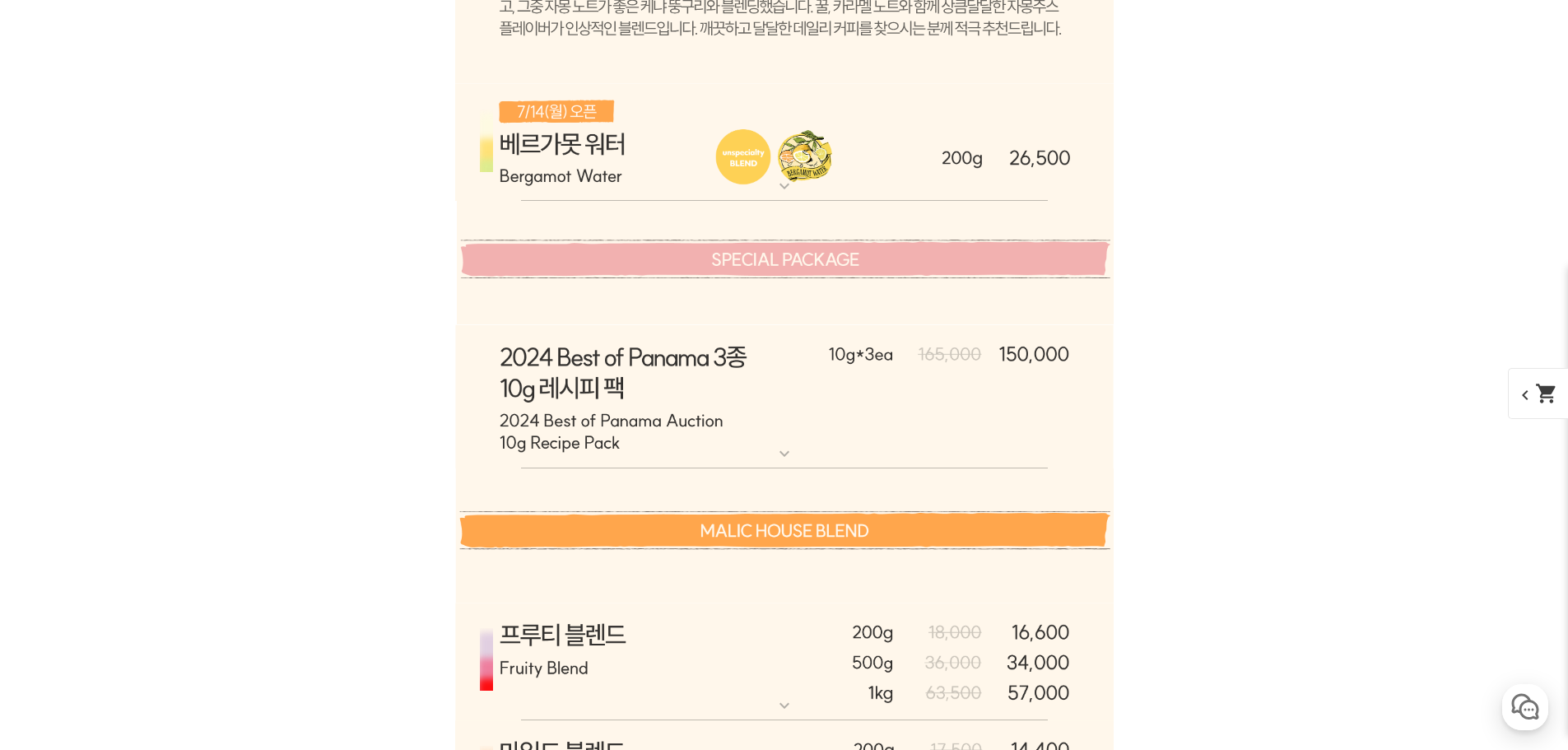 scroll, scrollTop: 7452, scrollLeft: 0, axis: vertical 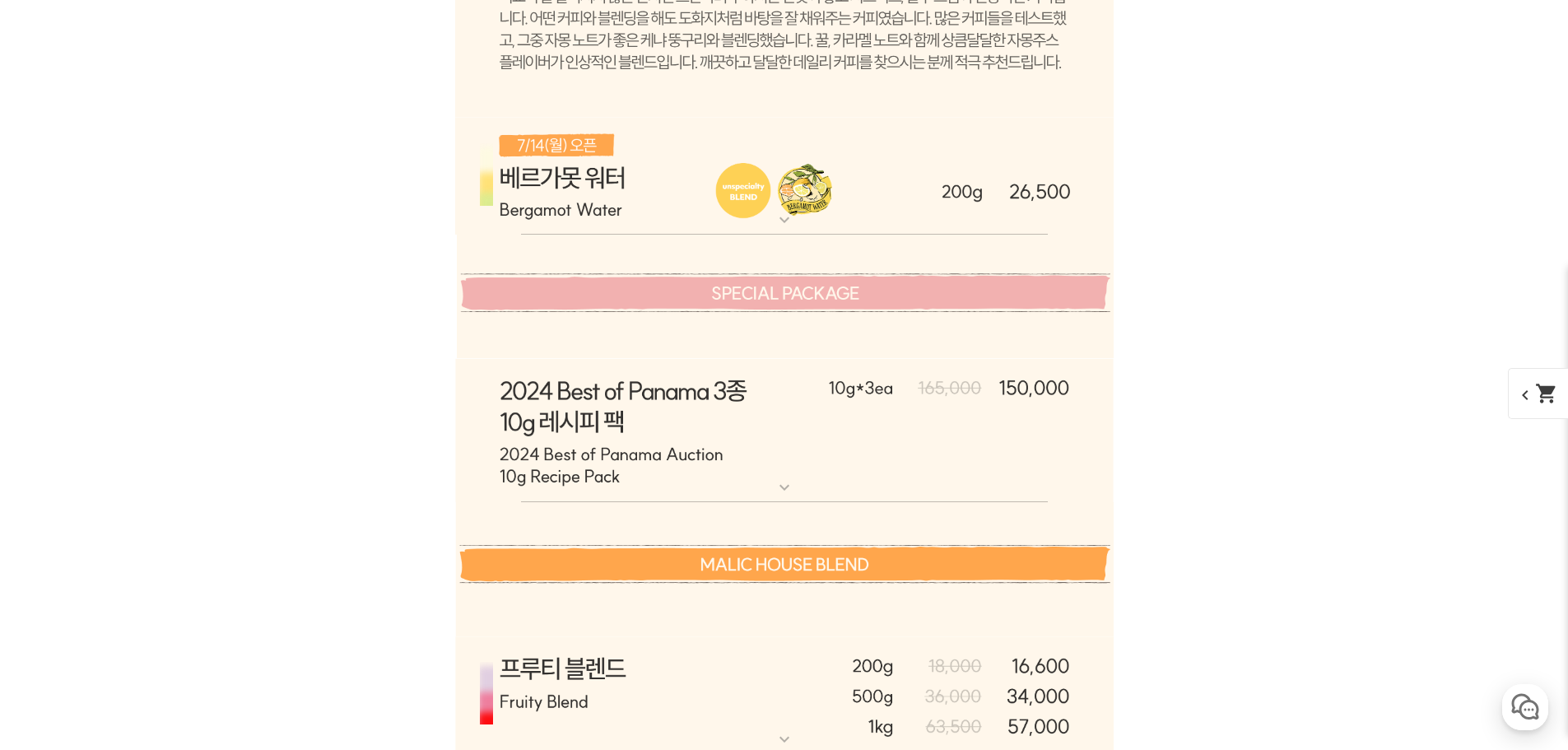 click at bounding box center [784, 176] 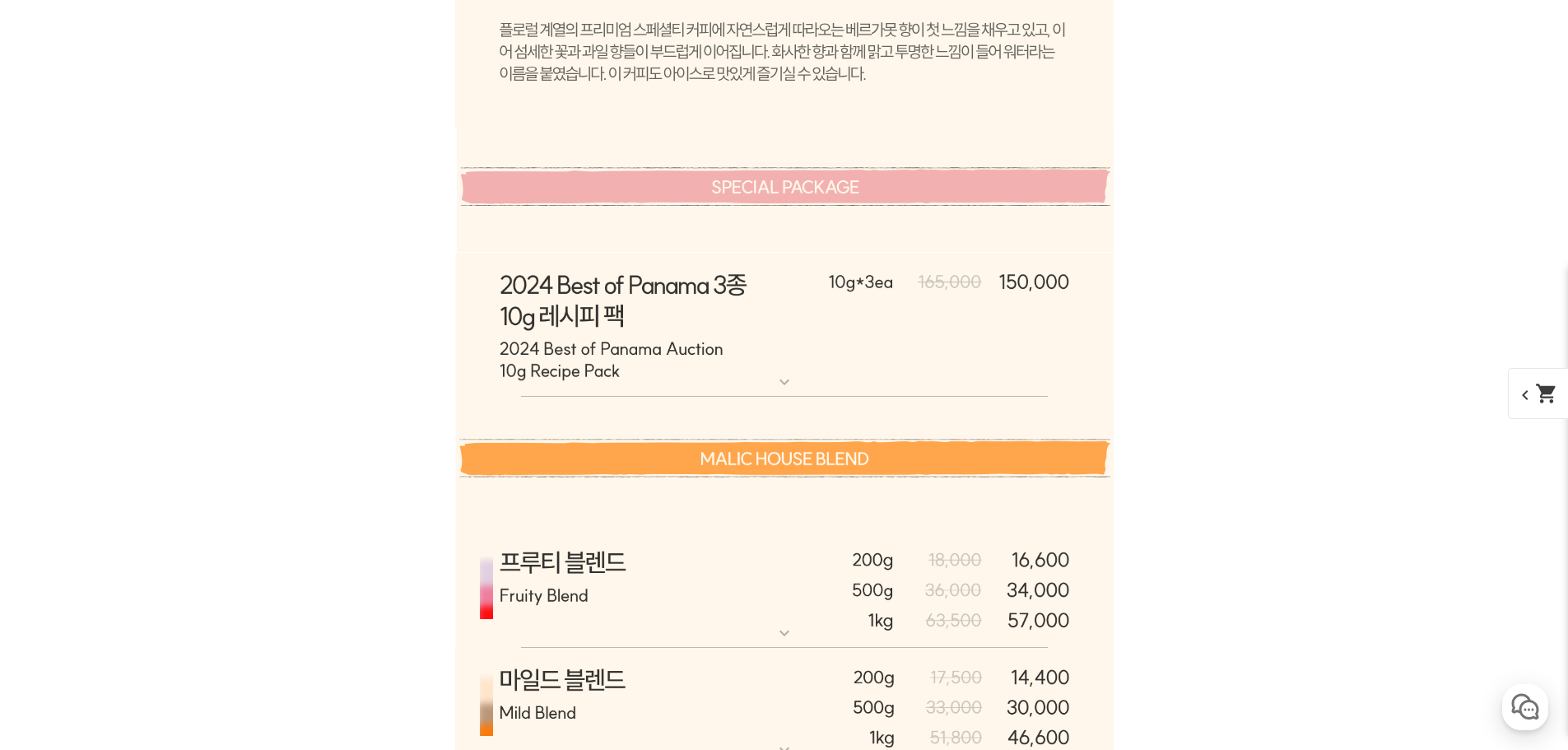 scroll, scrollTop: 8605, scrollLeft: 0, axis: vertical 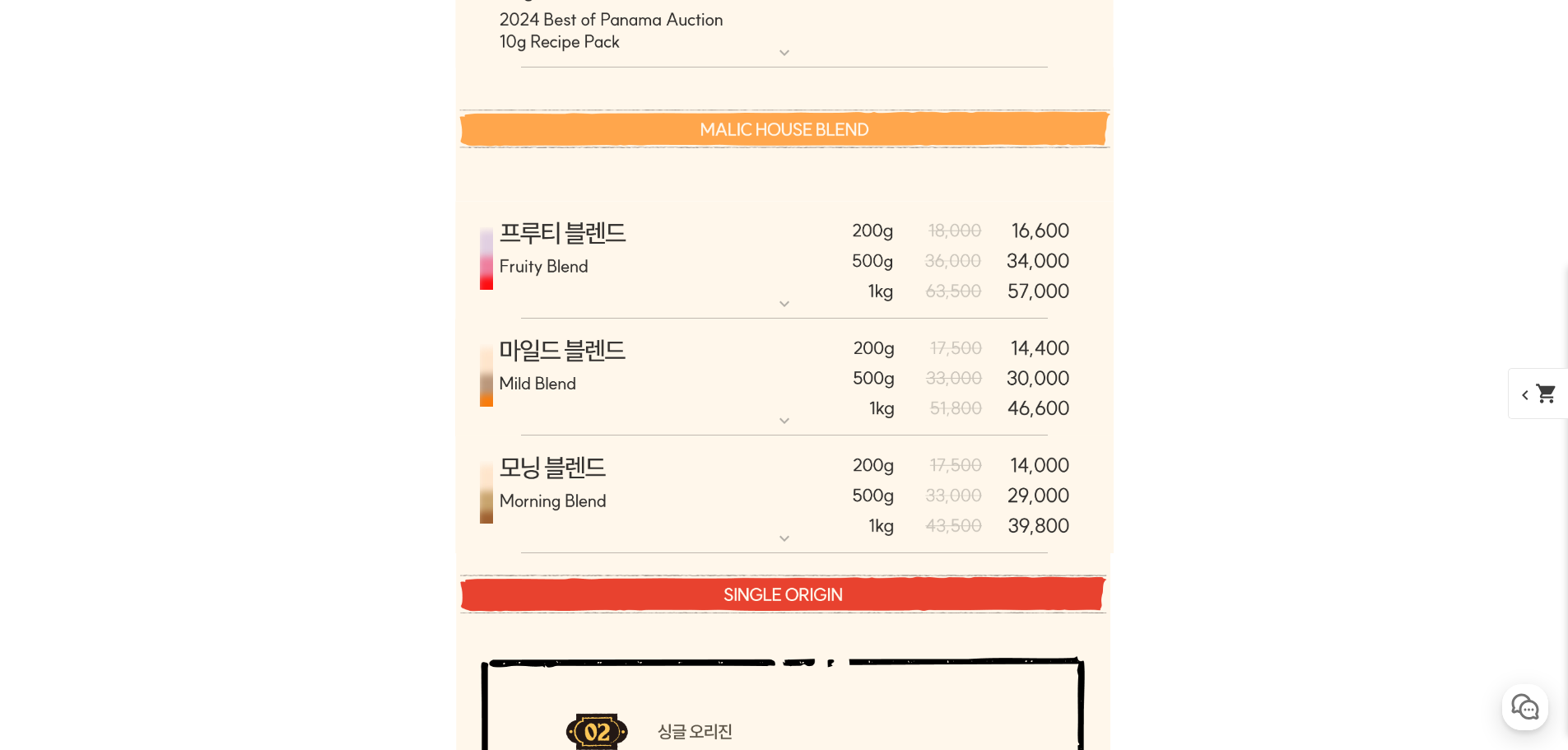 click at bounding box center (784, 260) 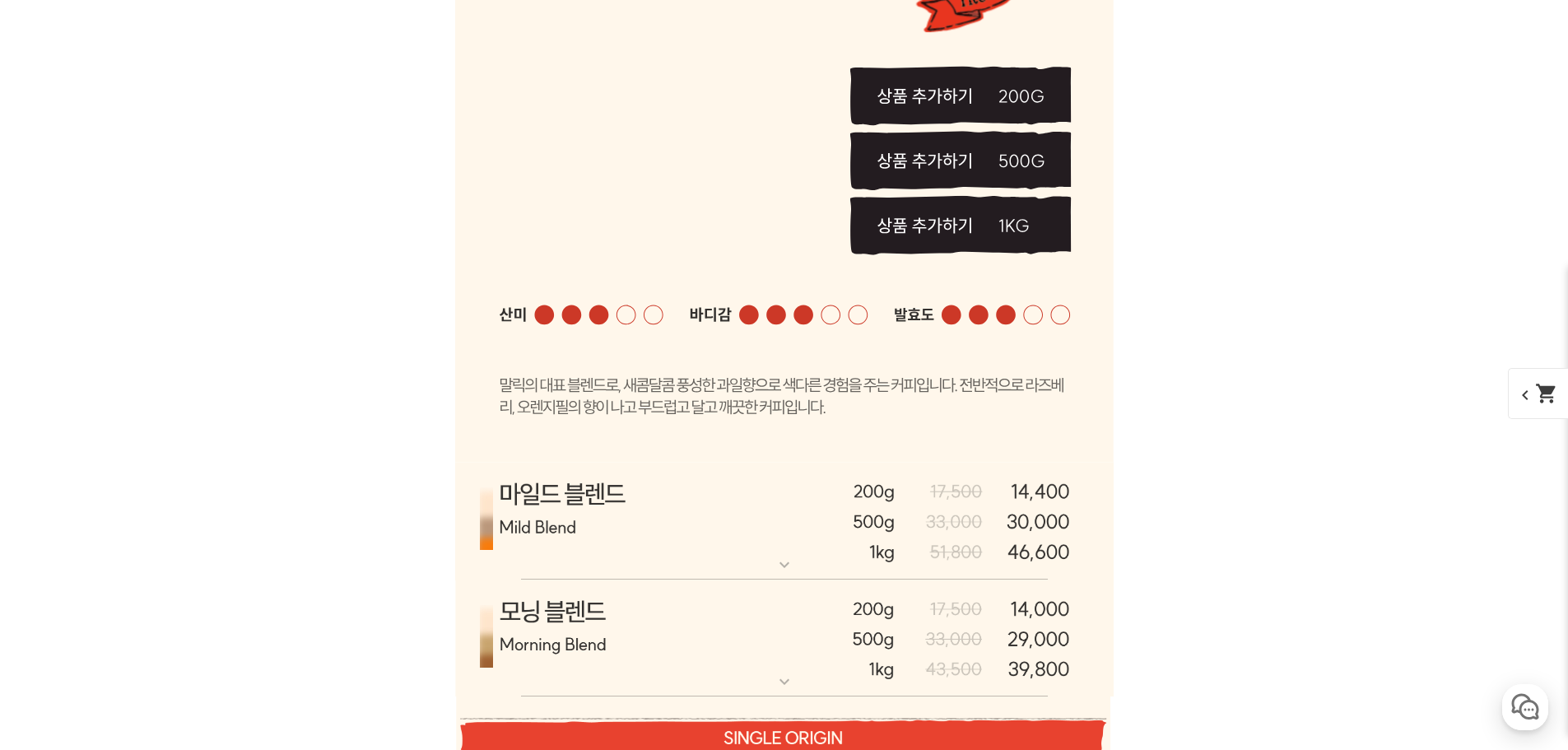 scroll, scrollTop: 9428, scrollLeft: 0, axis: vertical 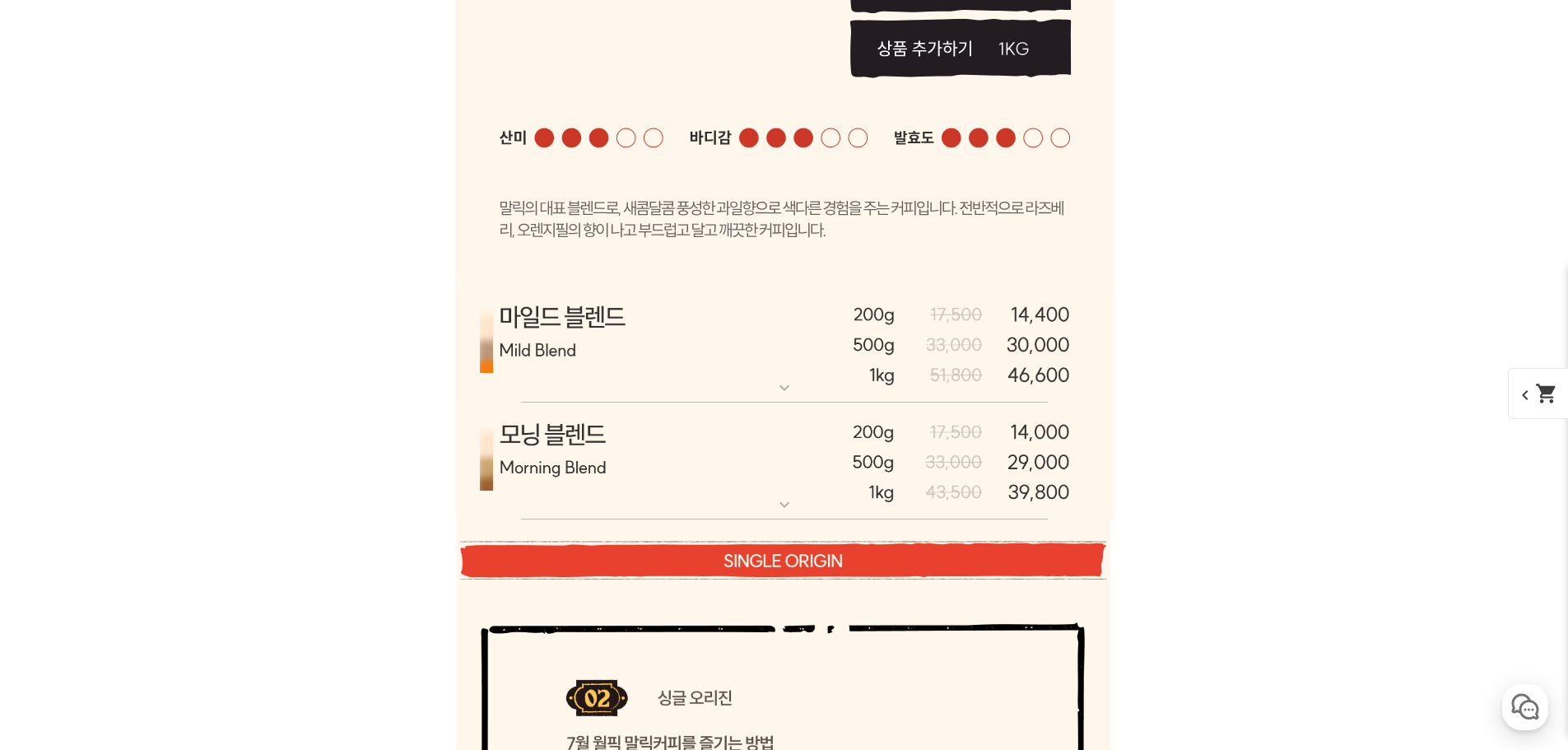 click at bounding box center (784, 343) 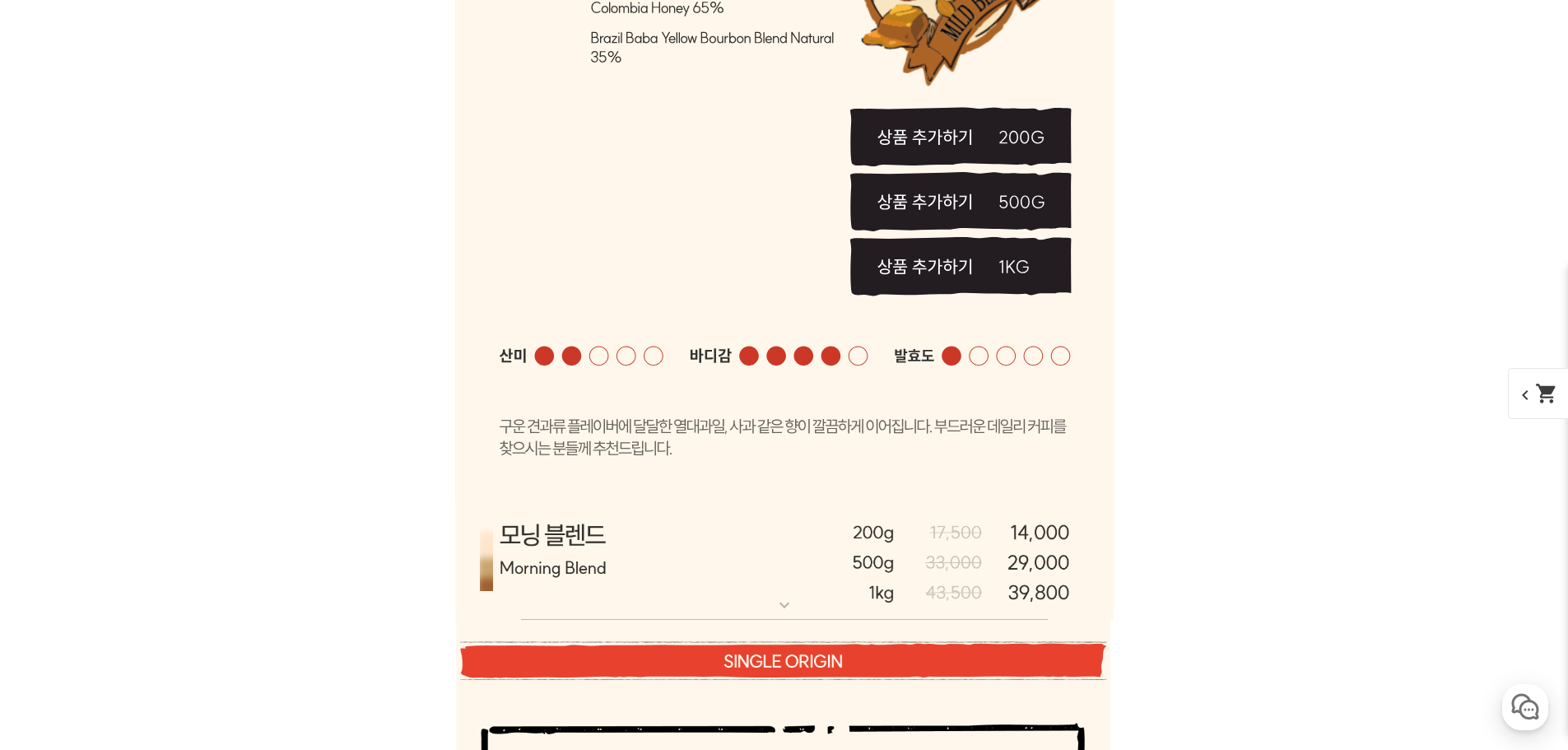 click at bounding box center (784, 562) 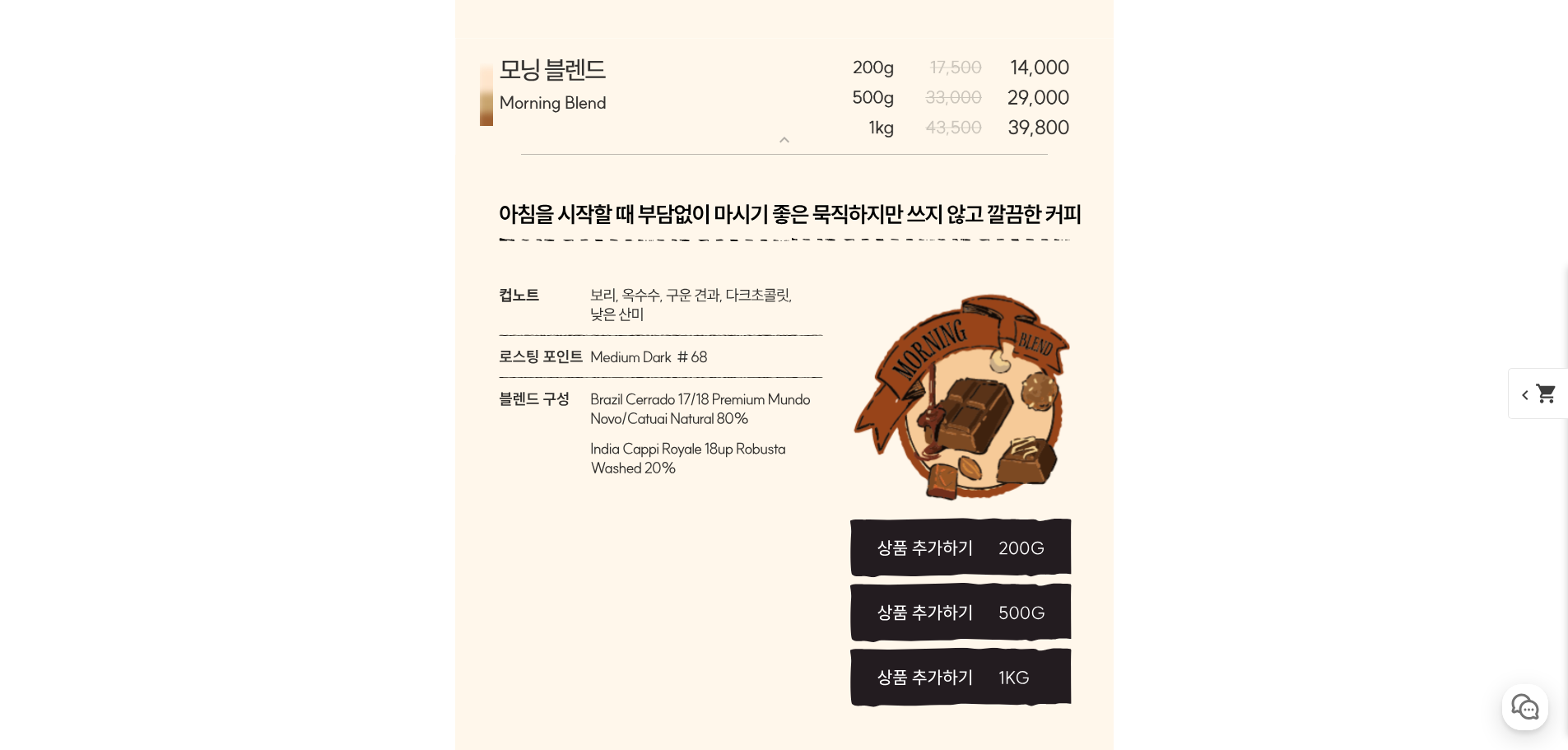 scroll, scrollTop: 10745, scrollLeft: 0, axis: vertical 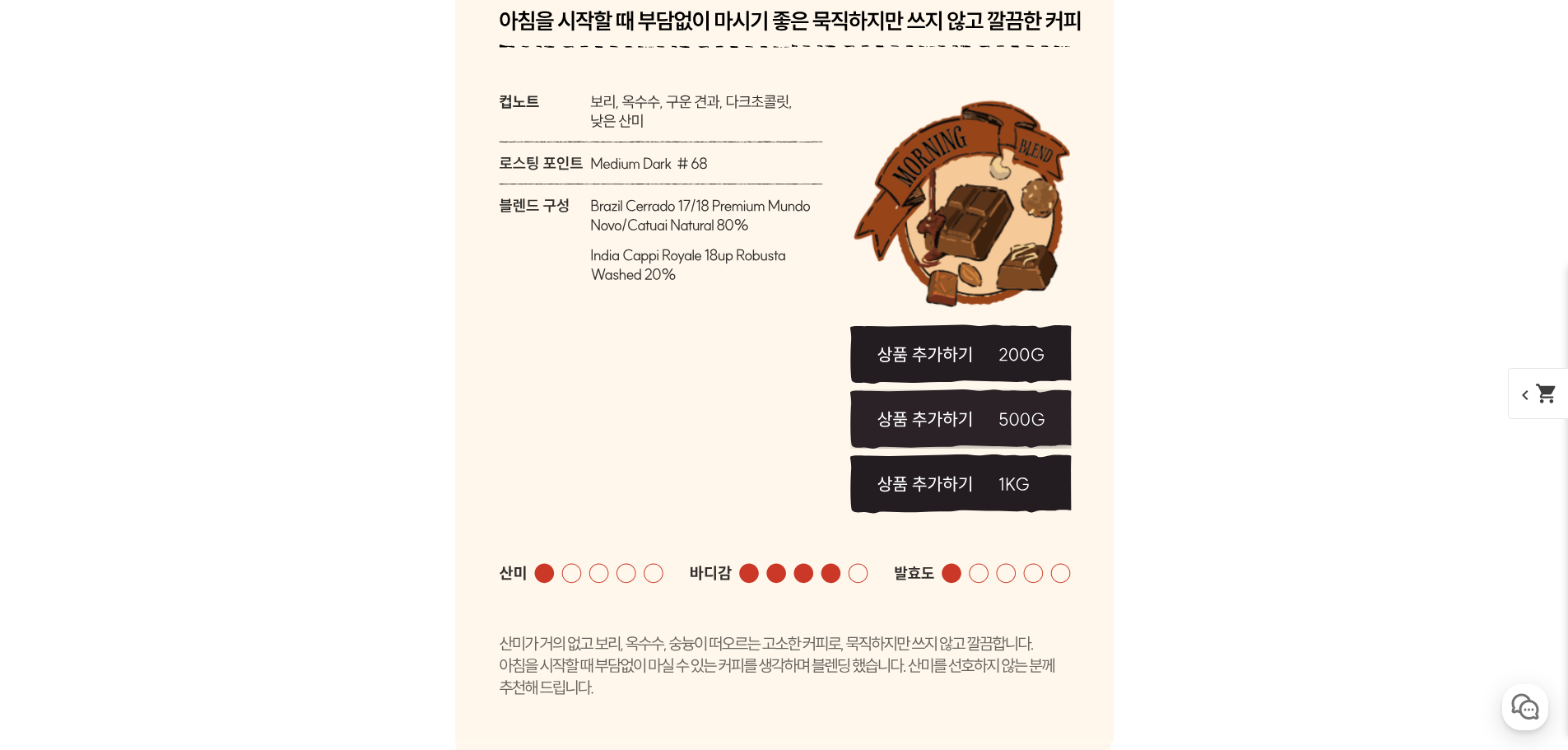 click 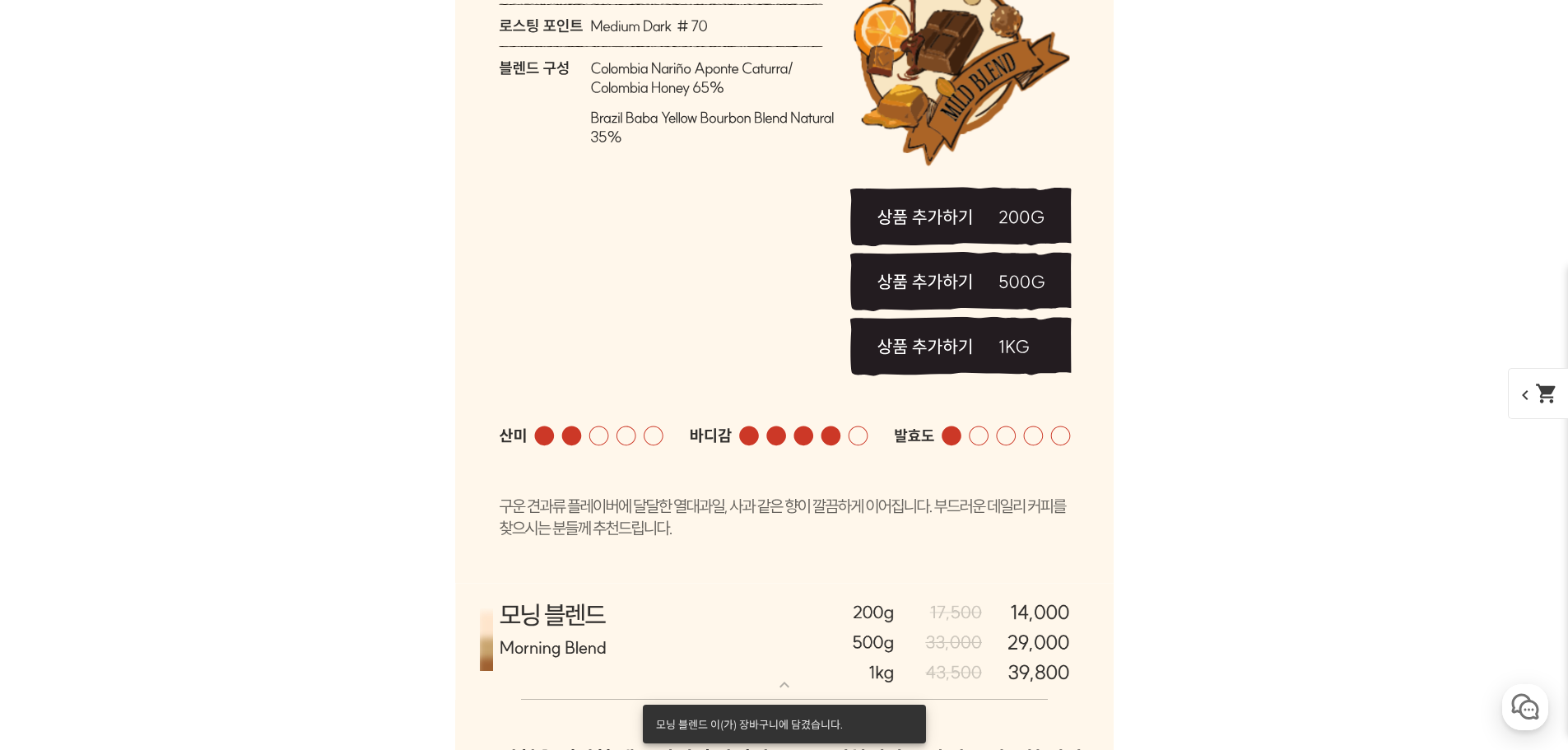 scroll, scrollTop: 10004, scrollLeft: 0, axis: vertical 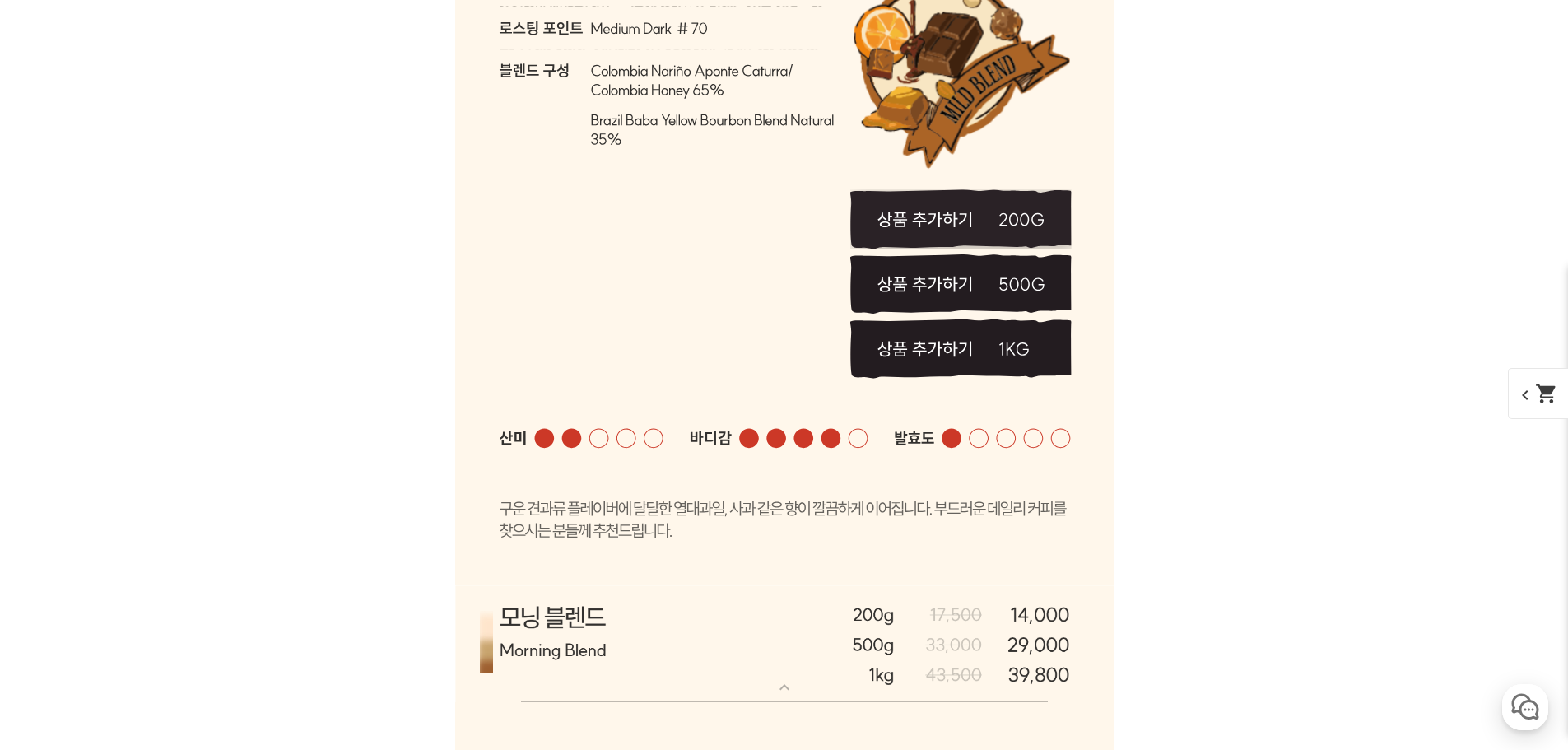 click 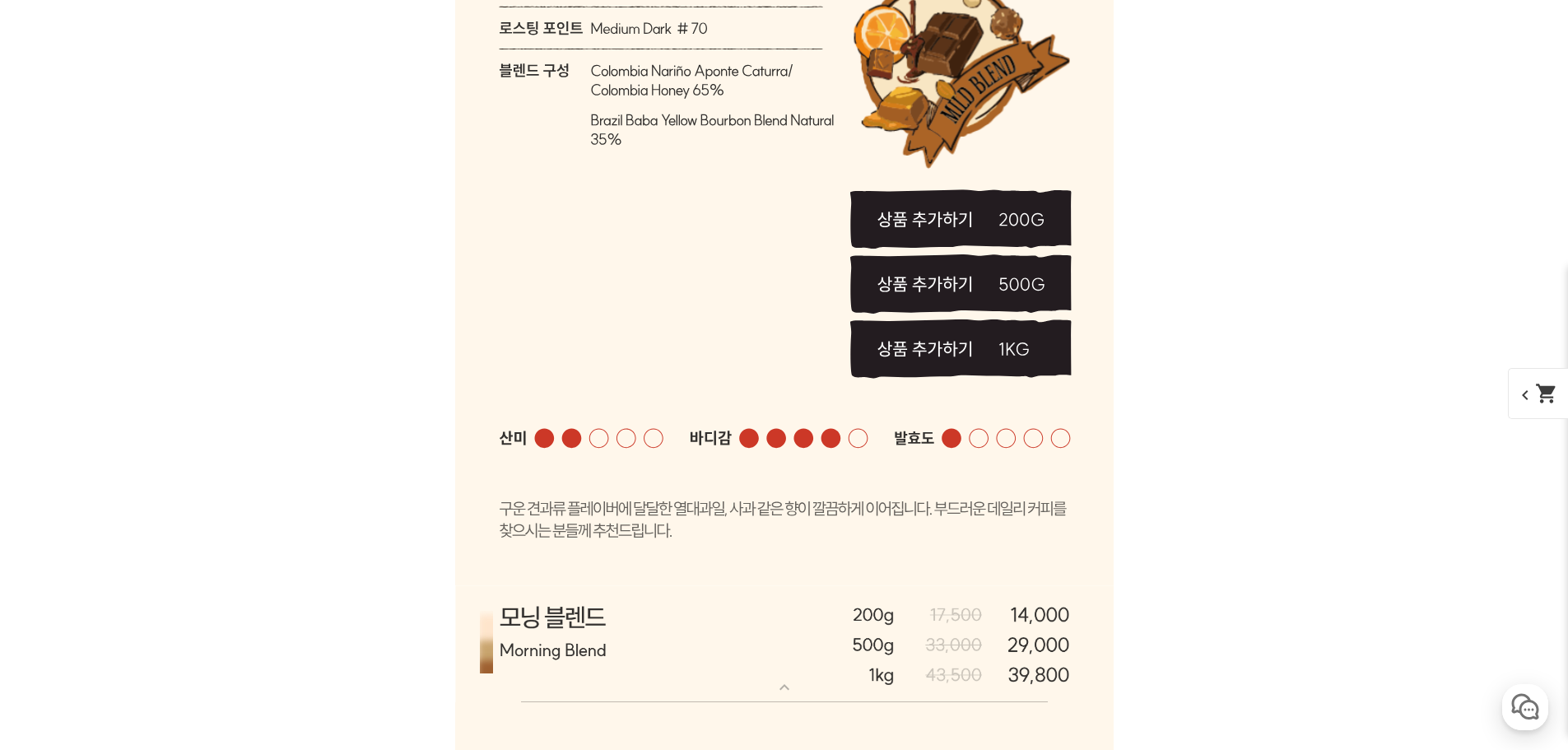 select on "200g" 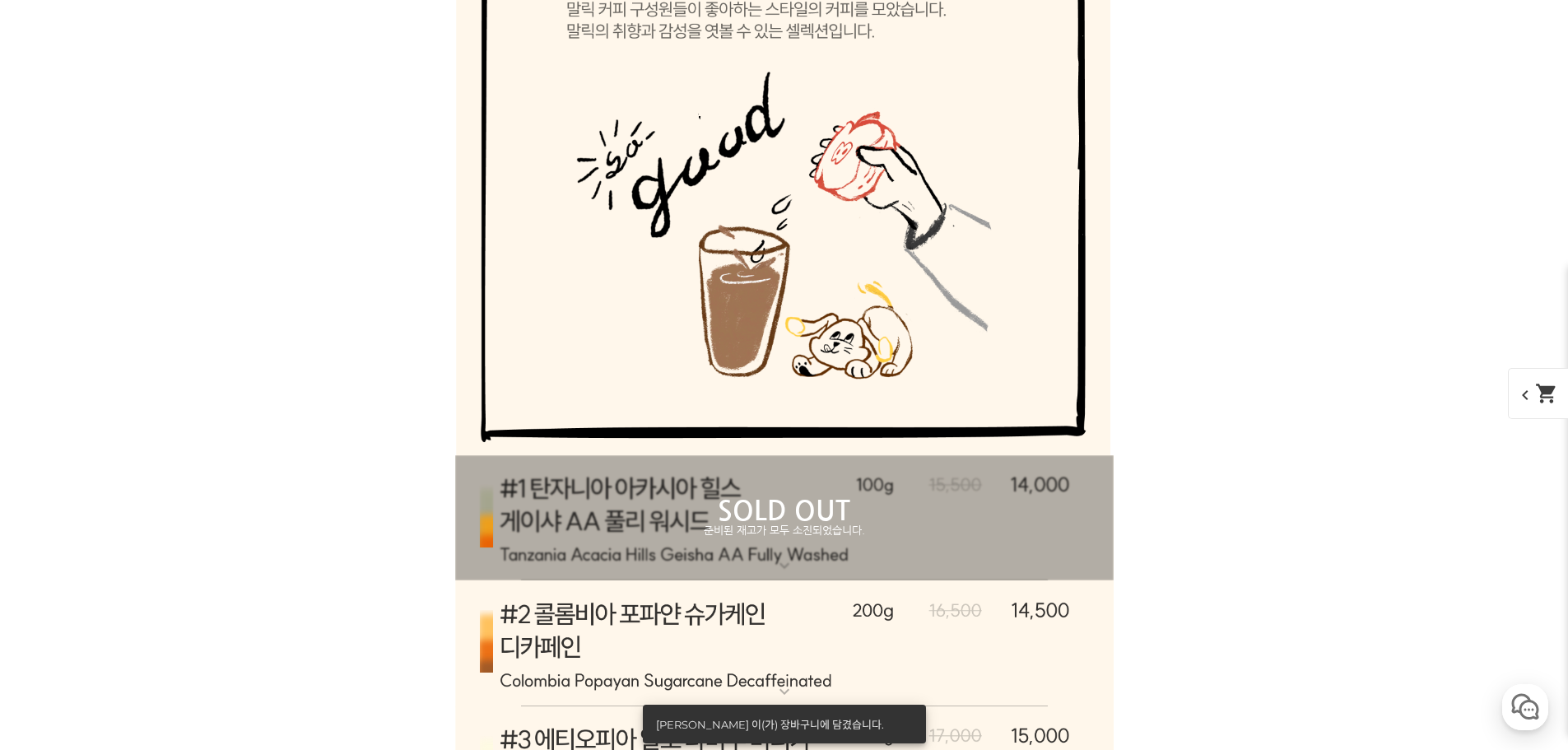 scroll, scrollTop: 12392, scrollLeft: 0, axis: vertical 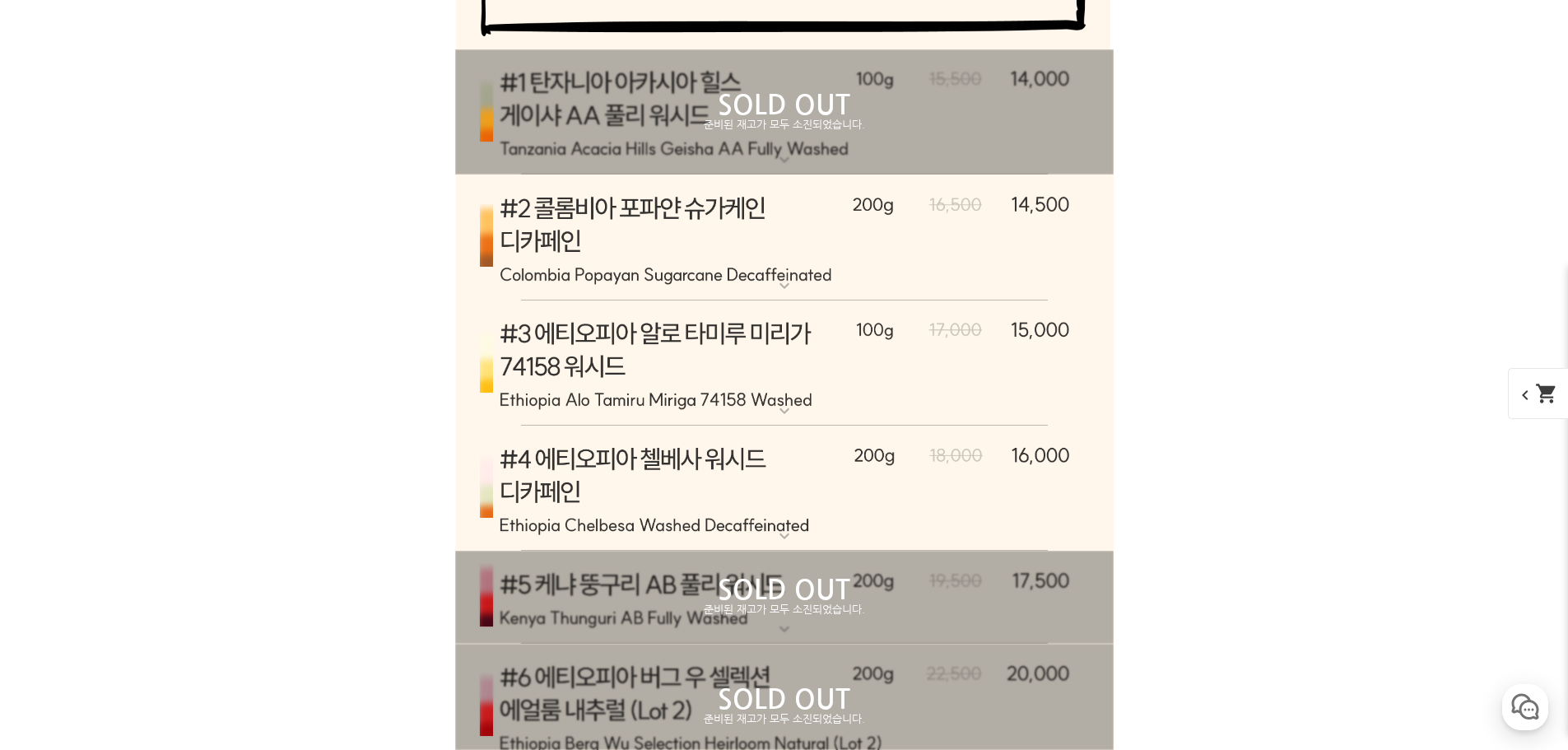 click on "shopping_cart" at bounding box center (1547, 394) 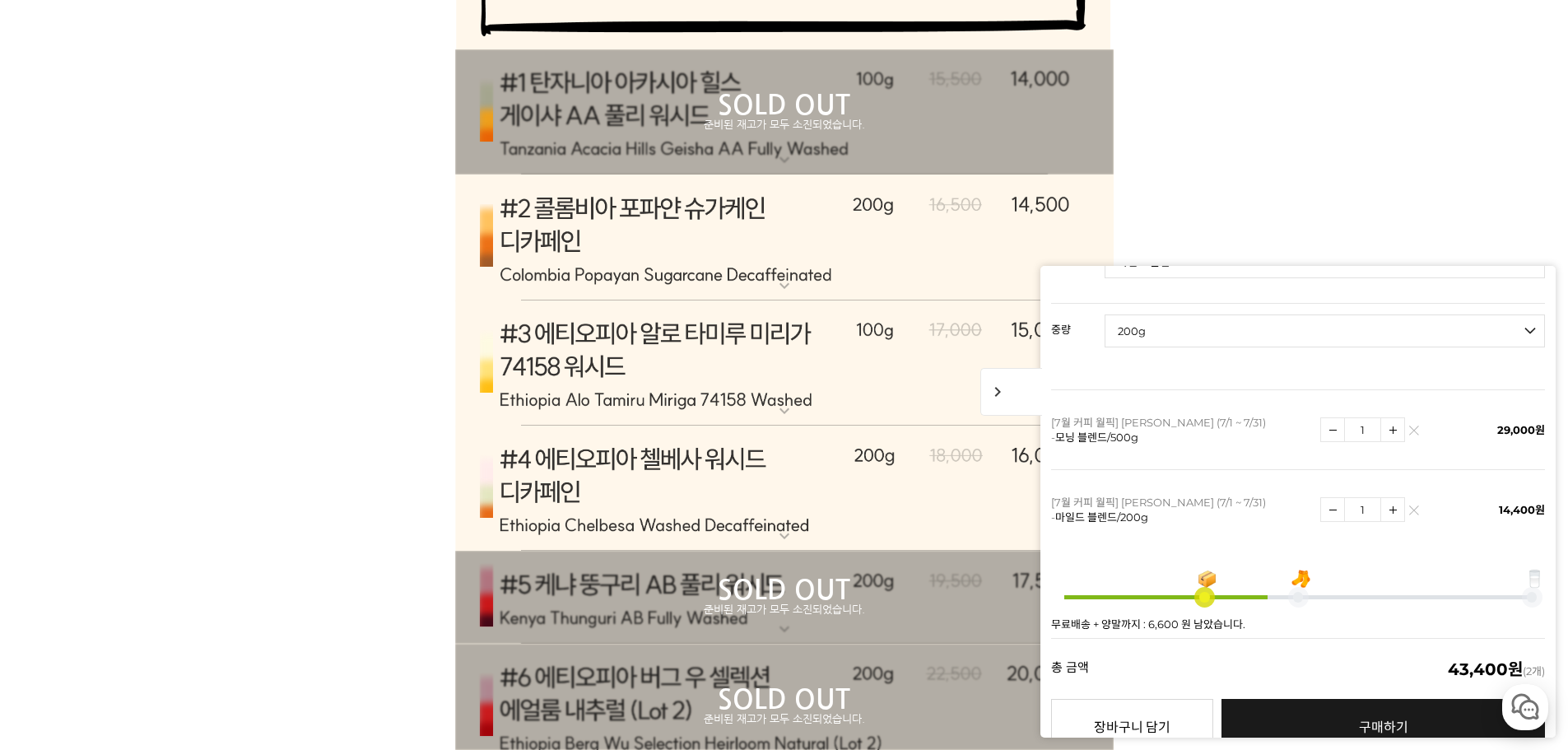 scroll, scrollTop: 273, scrollLeft: 0, axis: vertical 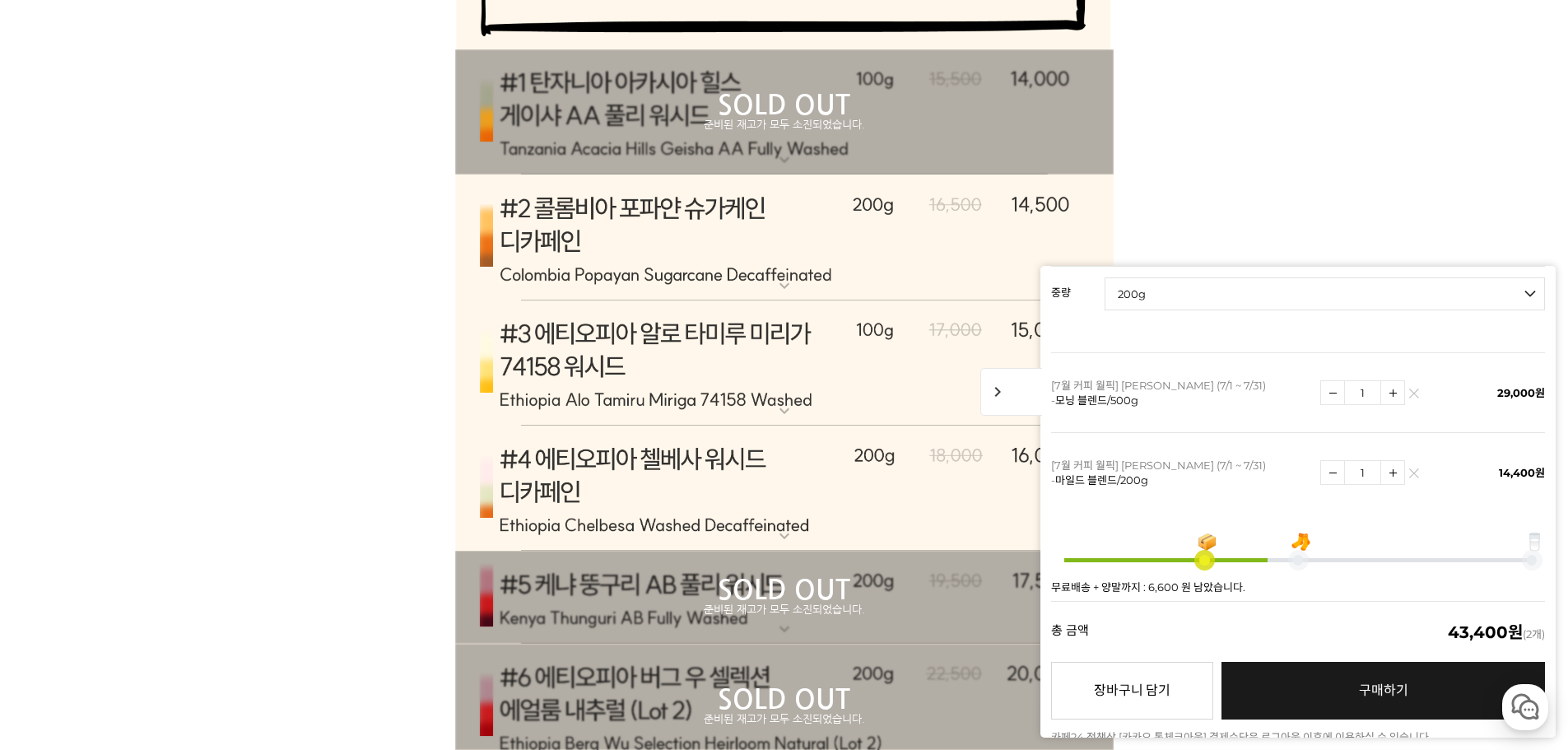 click on "뒤로가기
현재 위치
홈
커피 월픽
상품 상세 정보
이전 다음" at bounding box center (784, -1471) 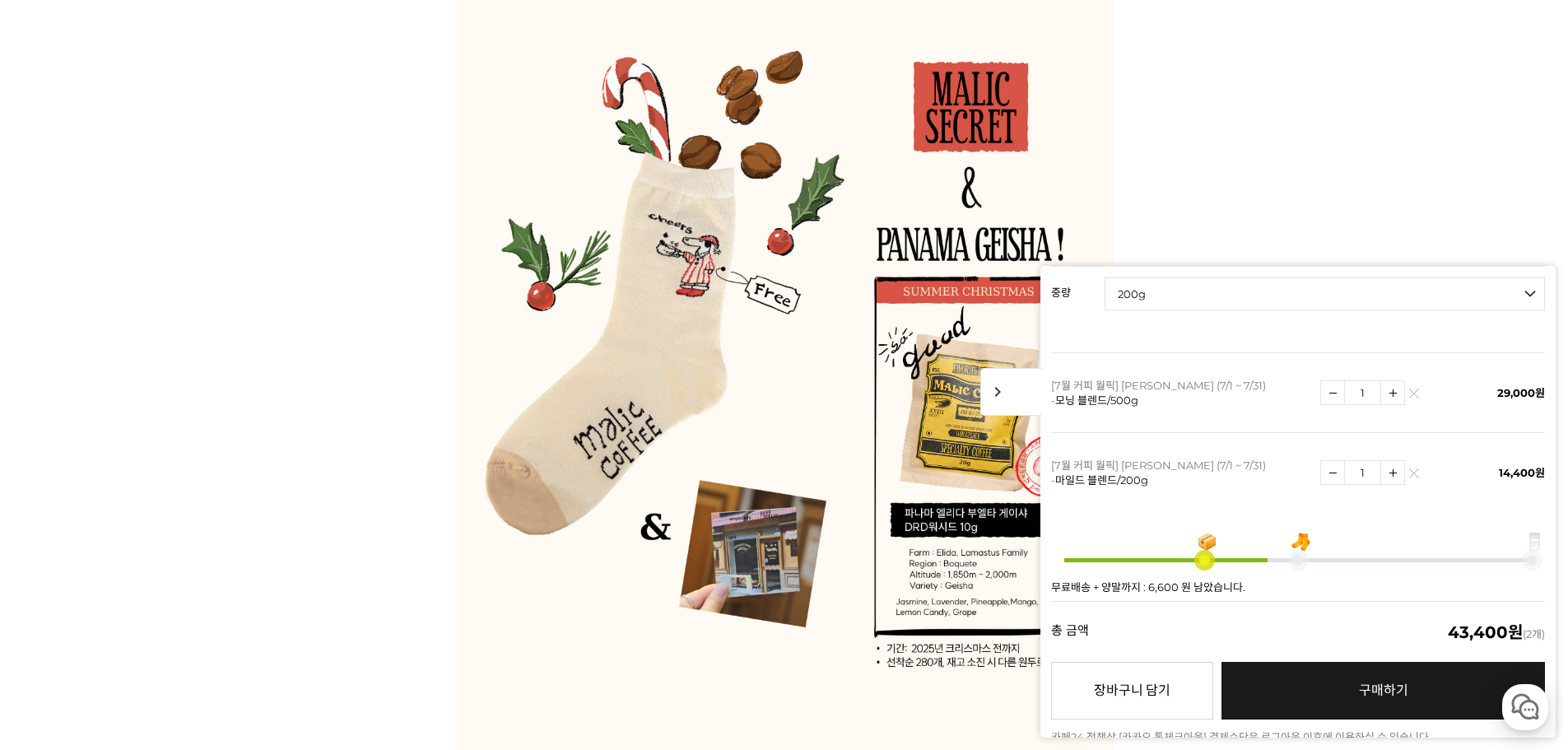 scroll, scrollTop: 20182, scrollLeft: 0, axis: vertical 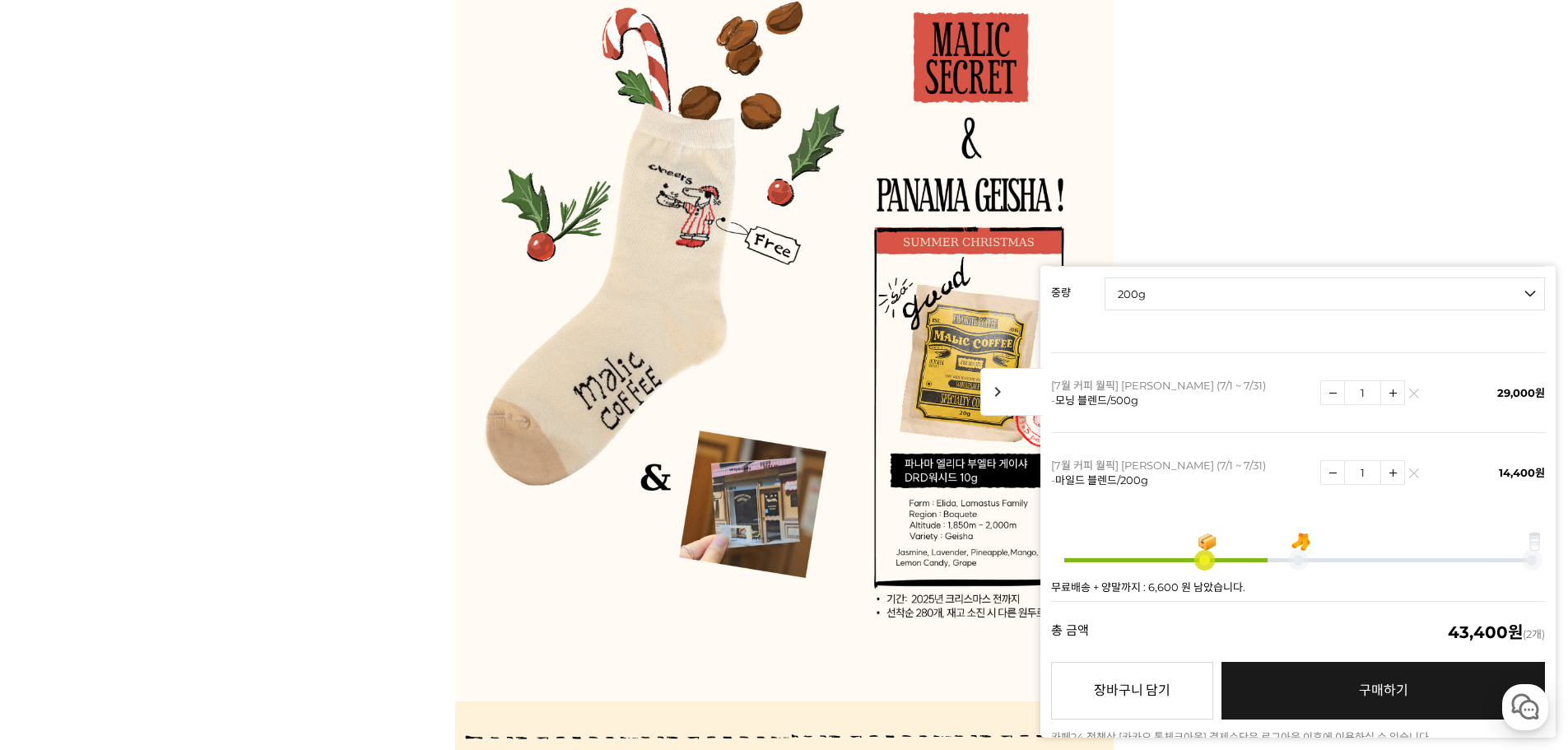 click on "게시글 신고하기
신고사유
관련없는 내용
욕설/비방
개인정보유출
광고/홍보글
기타
신고해주신 내용은 쇼핑몰 운영자의 검토 후 내부 운영 정책에 의해 처리가 진행됩니다.
신고
취소
닫기
상세 정보
상품 후기  231
상품 문의  36
배송/반품 안내
상세 정보
배송/반품 안내
상품 후기  231
상품 문의  36
﻿  expand_more  그레이프 쥬스 (언스페셜티 블렌드)" at bounding box center (784, 1312) 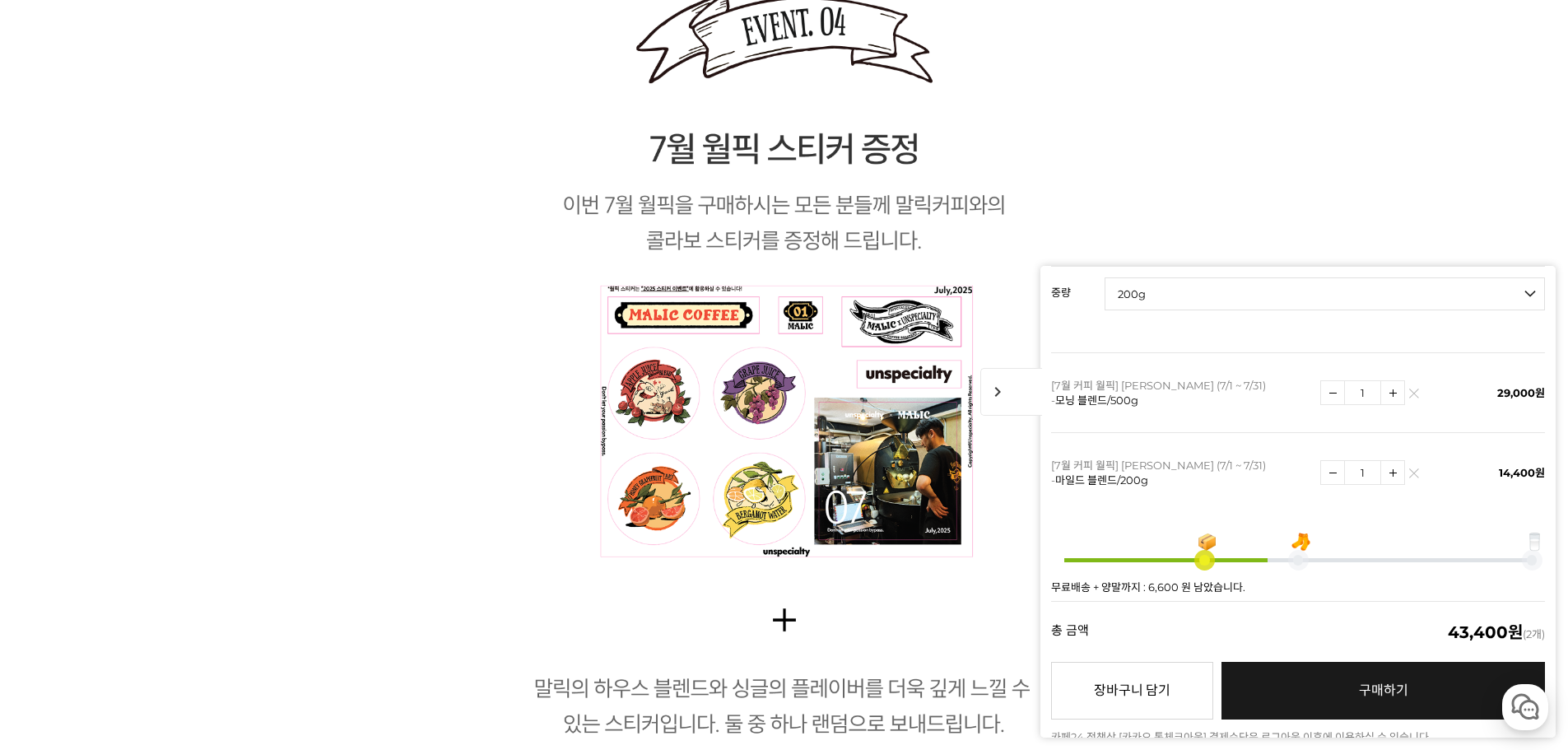 scroll, scrollTop: 25369, scrollLeft: 0, axis: vertical 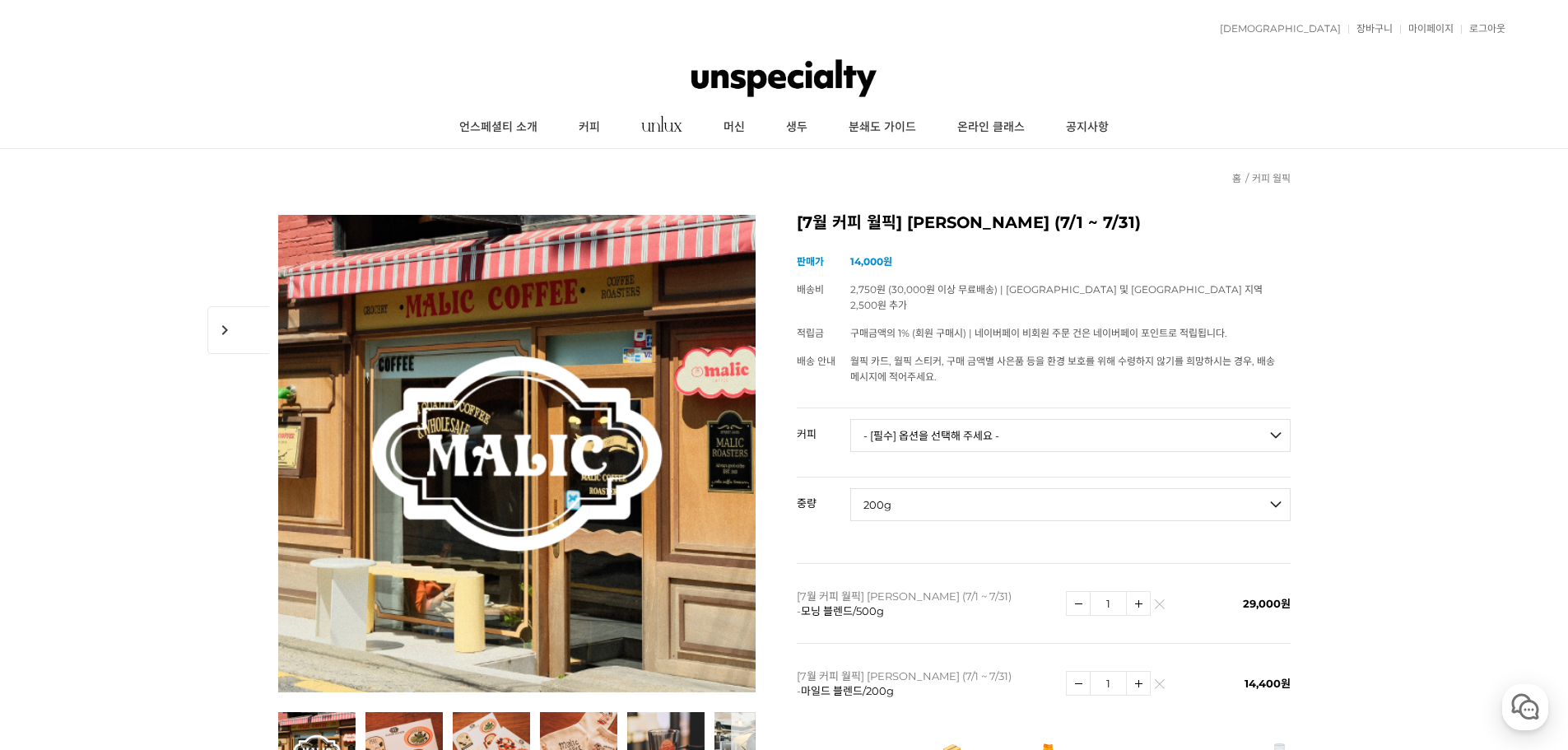 click on "- [필수] 옵션을 선택해 주세요 - ------------------- 언스페셜티 분쇄도 가이드 종이(주문 1개당 최대 1개 제공) 그레이프 쥬스 (언스페셜티 블렌드) 애플 쥬스 (언스페셜티 블렌드) 허니 자몽 쥬스 (언스페셜티 블렌드) [7.14 오픈] 베르가못 워터 (언스페셜티 블렌드) [기획상품] 2024 Best of Panama 3종 10g 레시피팩 프루티 블렌드 마일드 블렌드 모닝 블렌드 #1 탄자니아 아카시아 힐스 게이샤 AA 풀리 워시드 [품절] #2 콜롬비아 포파얀 슈가케인 디카페인 #3 에티오피아 알로 타미루 미리가 74158 워시드 #4 에티오피아 첼베사 워시드 디카페인 #5 케냐 뚱구리 AB 풀리 워시드 [품절] #6 에티오피아 버그 우 셀렉션 에얼룸 내추럴 (Lot2) [품절] #7 에티오피아 알로 타미루 무라고 74158 클래식 워시드 #8 케냐 은가라투아 AB 워시드 (Lot 159) [품절] [7.14 오픈] #10 온두라스 미 푸투로 파카스 워시드" at bounding box center [1070, 436] 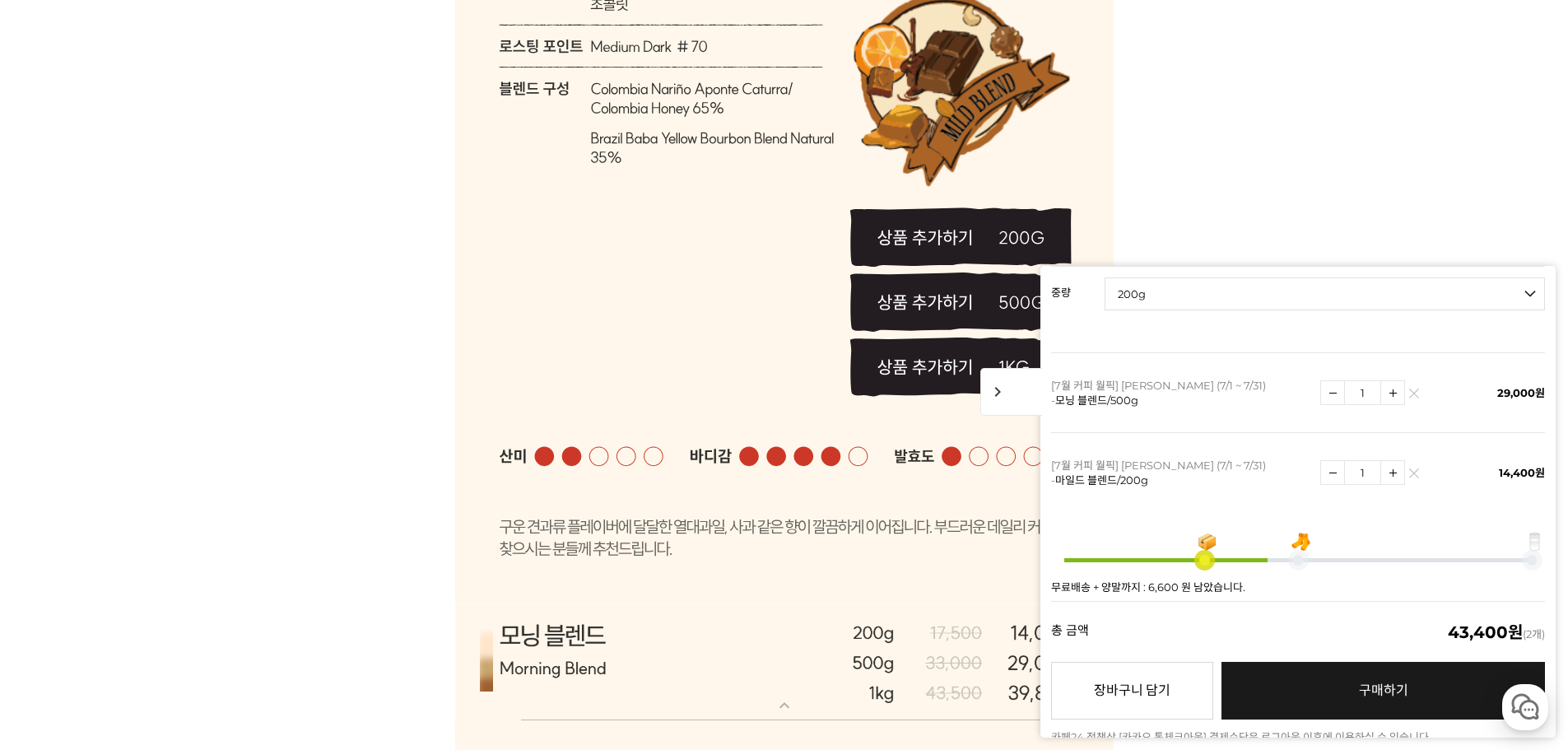 scroll, scrollTop: 10084, scrollLeft: 0, axis: vertical 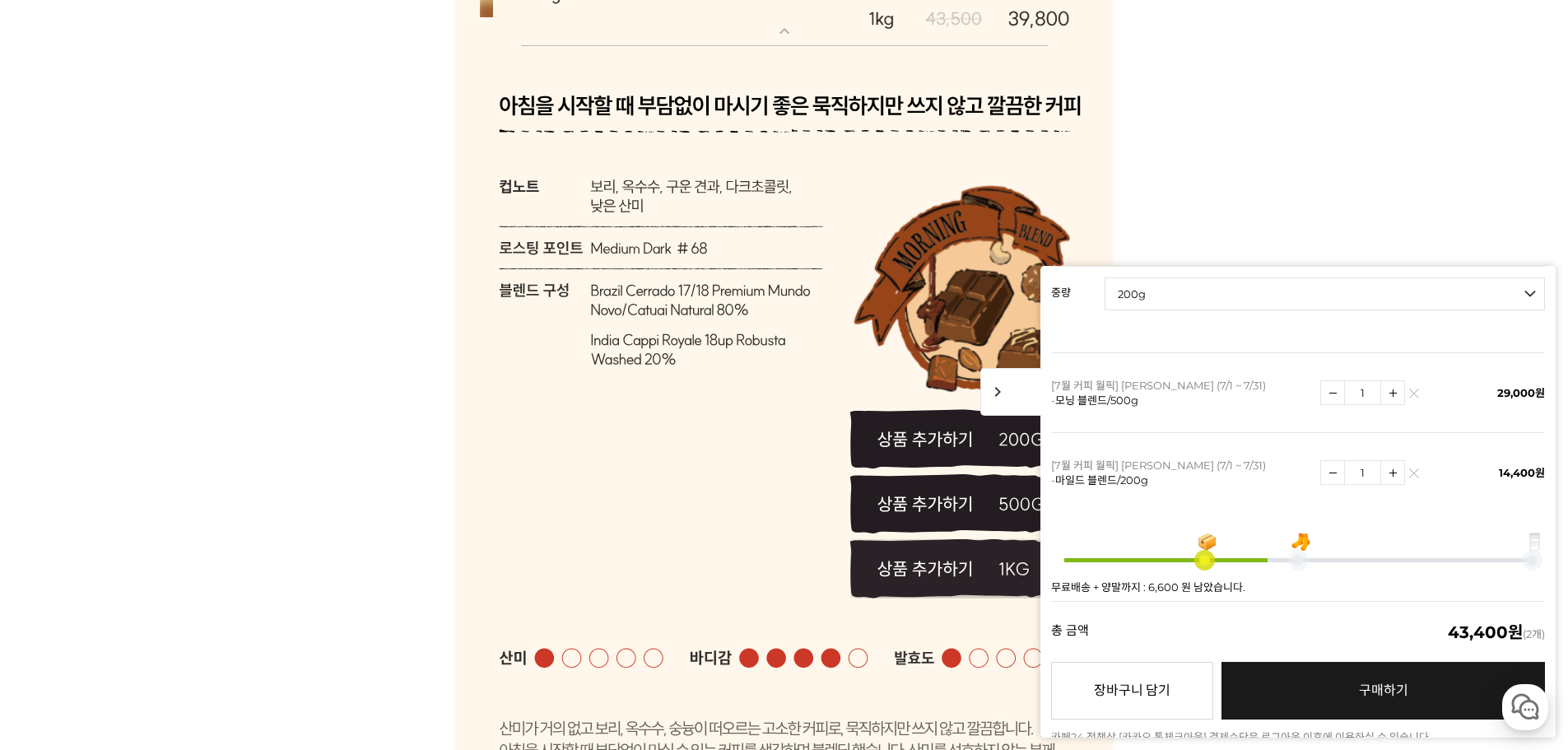 click 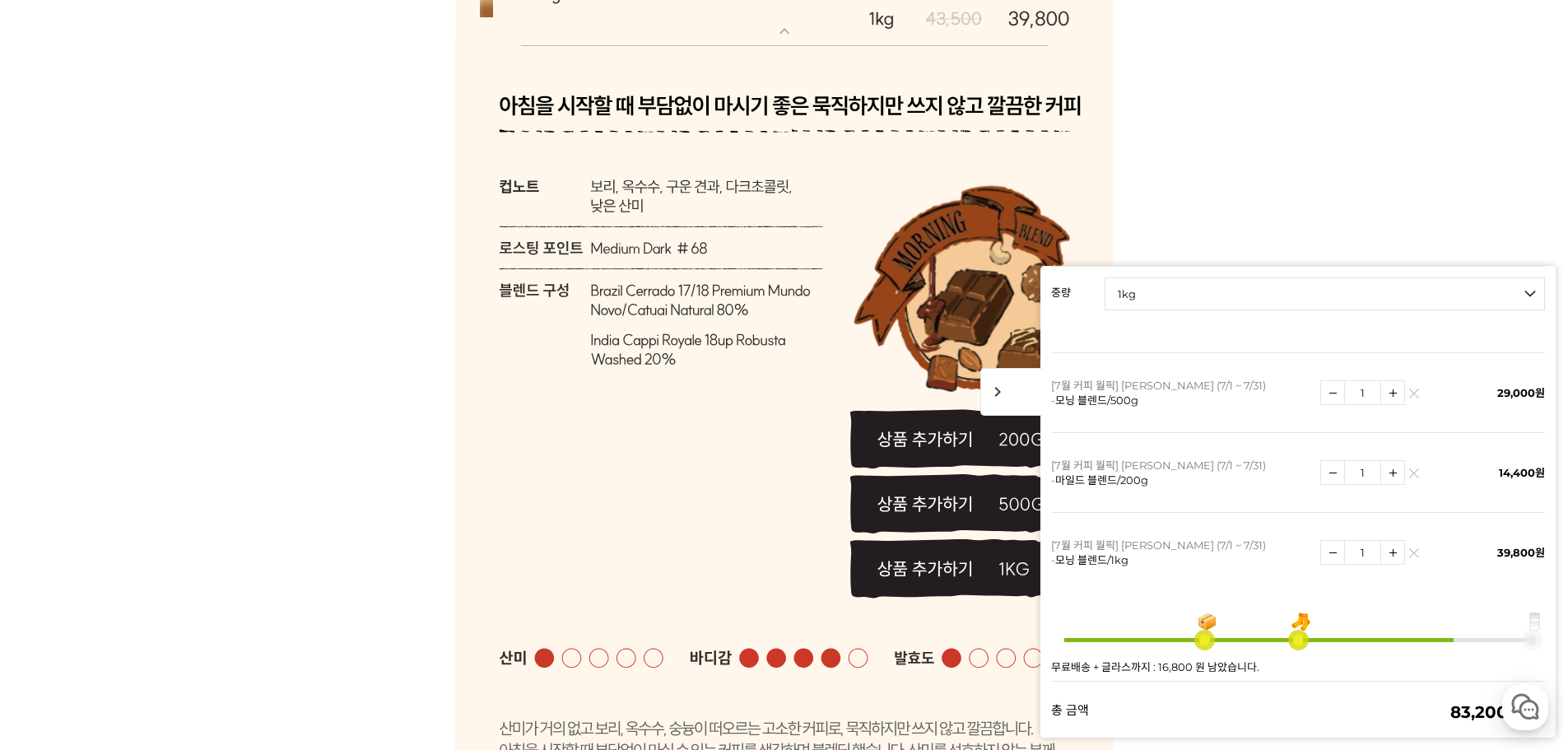 click at bounding box center [1413, 397] 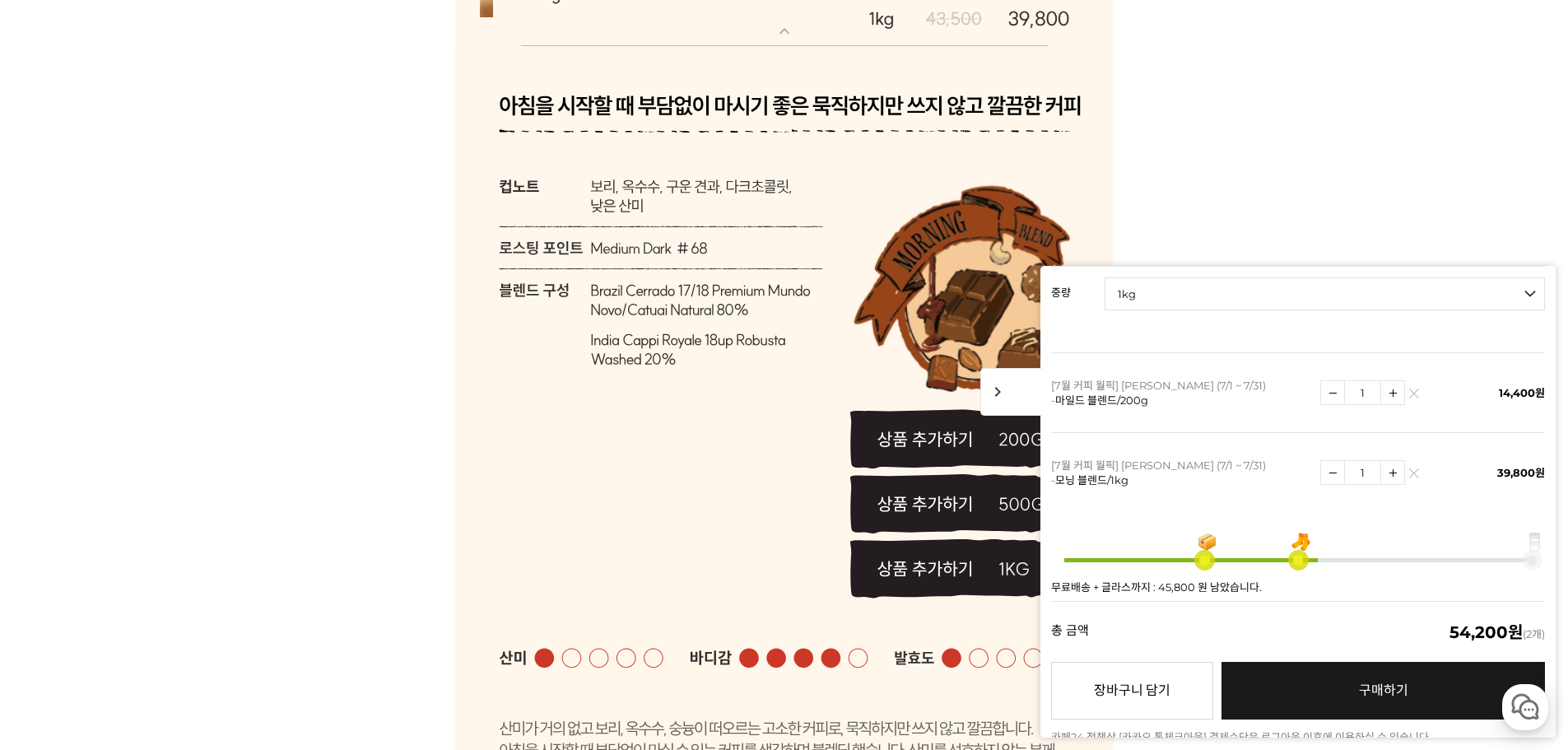 click at bounding box center [1414, 394] 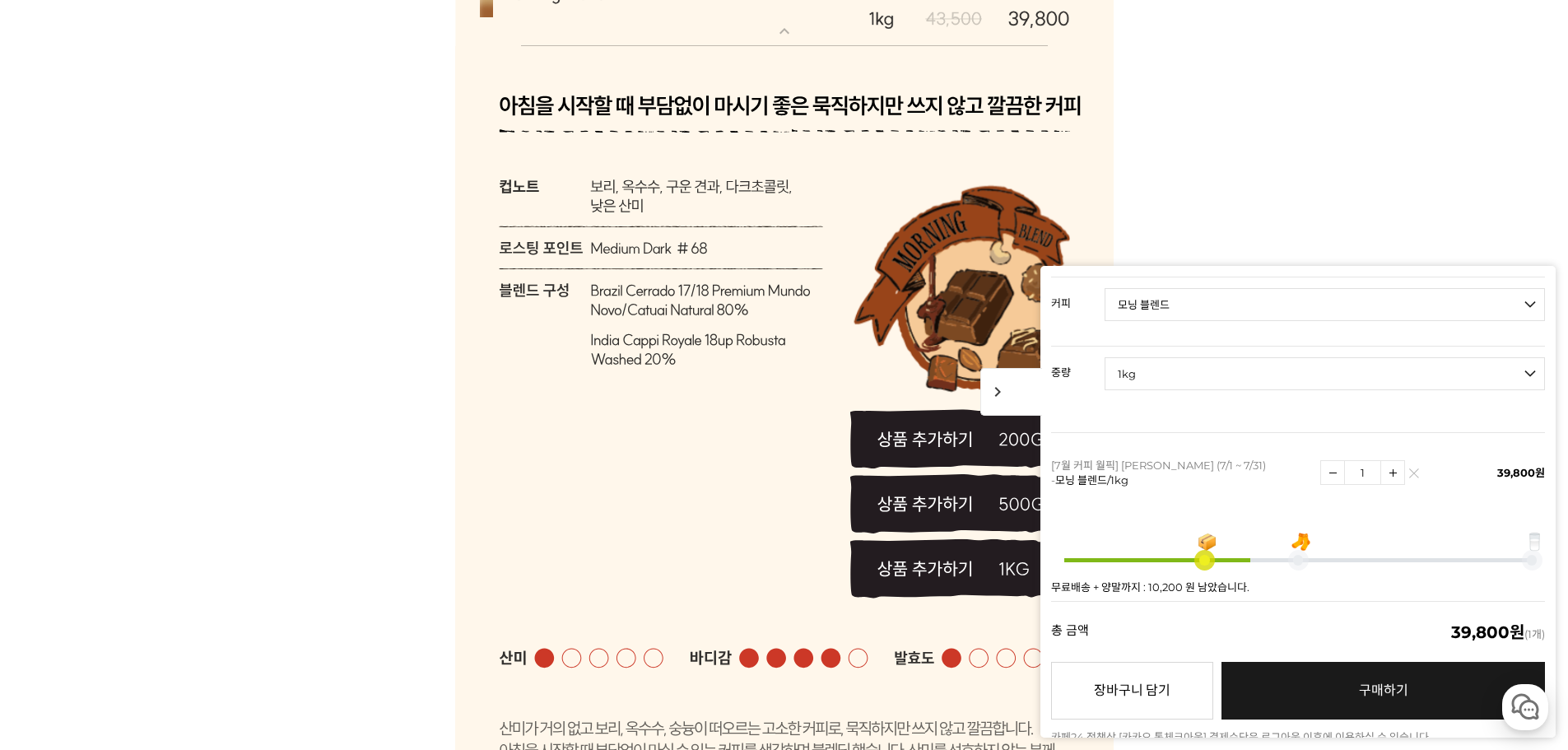click on "구매하기 예약주문 REGULAR DELIVERY" at bounding box center (1383, 691) 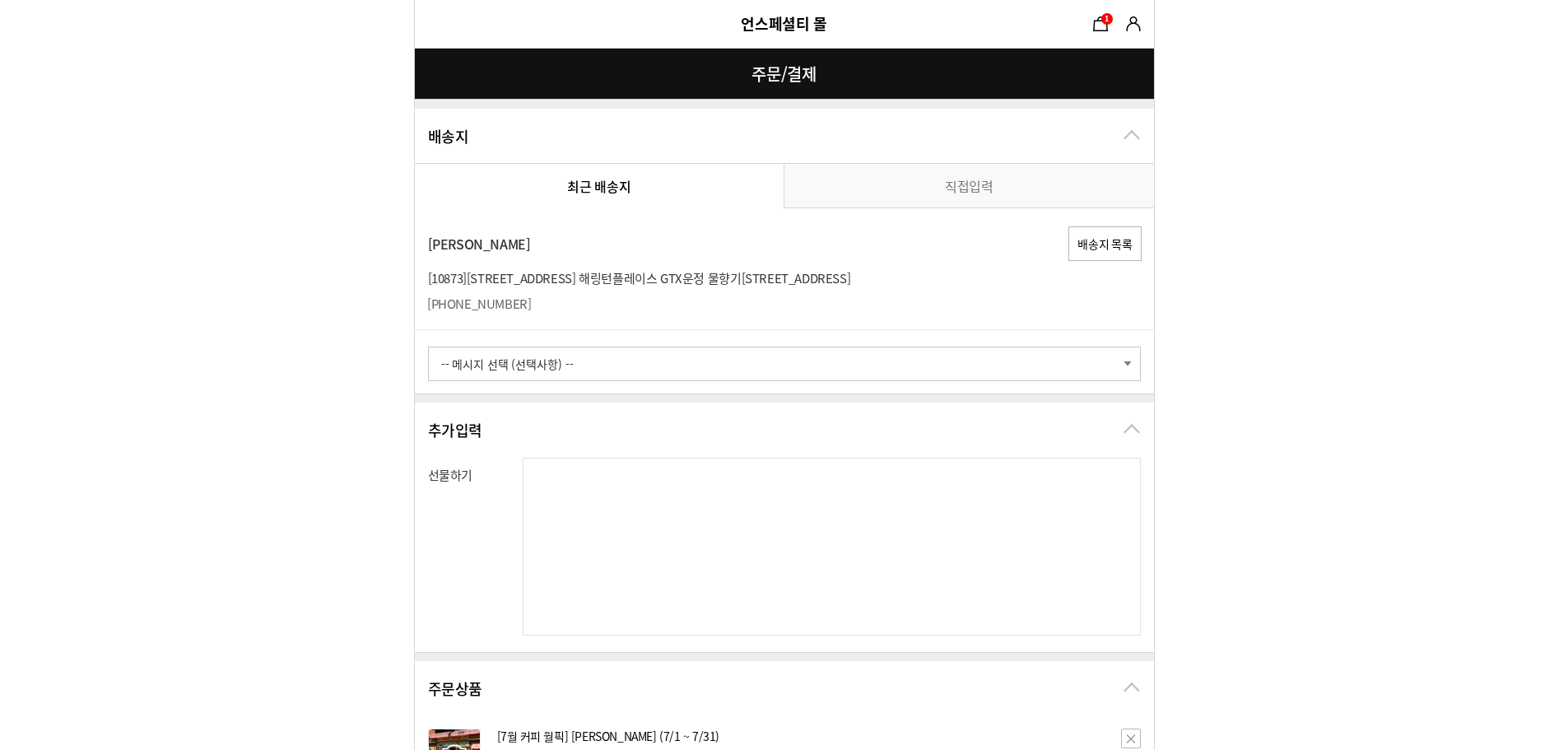 scroll, scrollTop: 0, scrollLeft: 0, axis: both 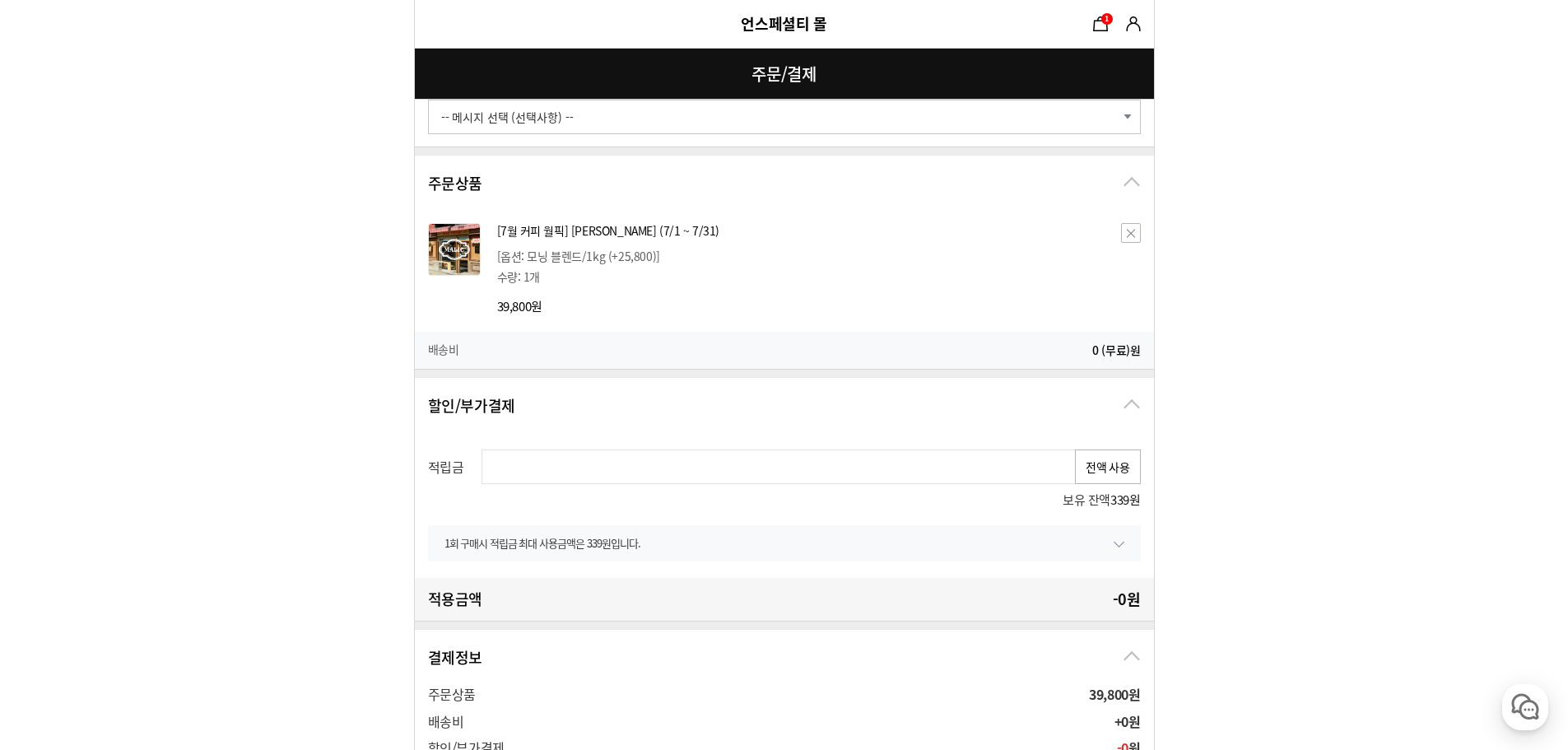 click on "전액 사용" at bounding box center (1108, 467) 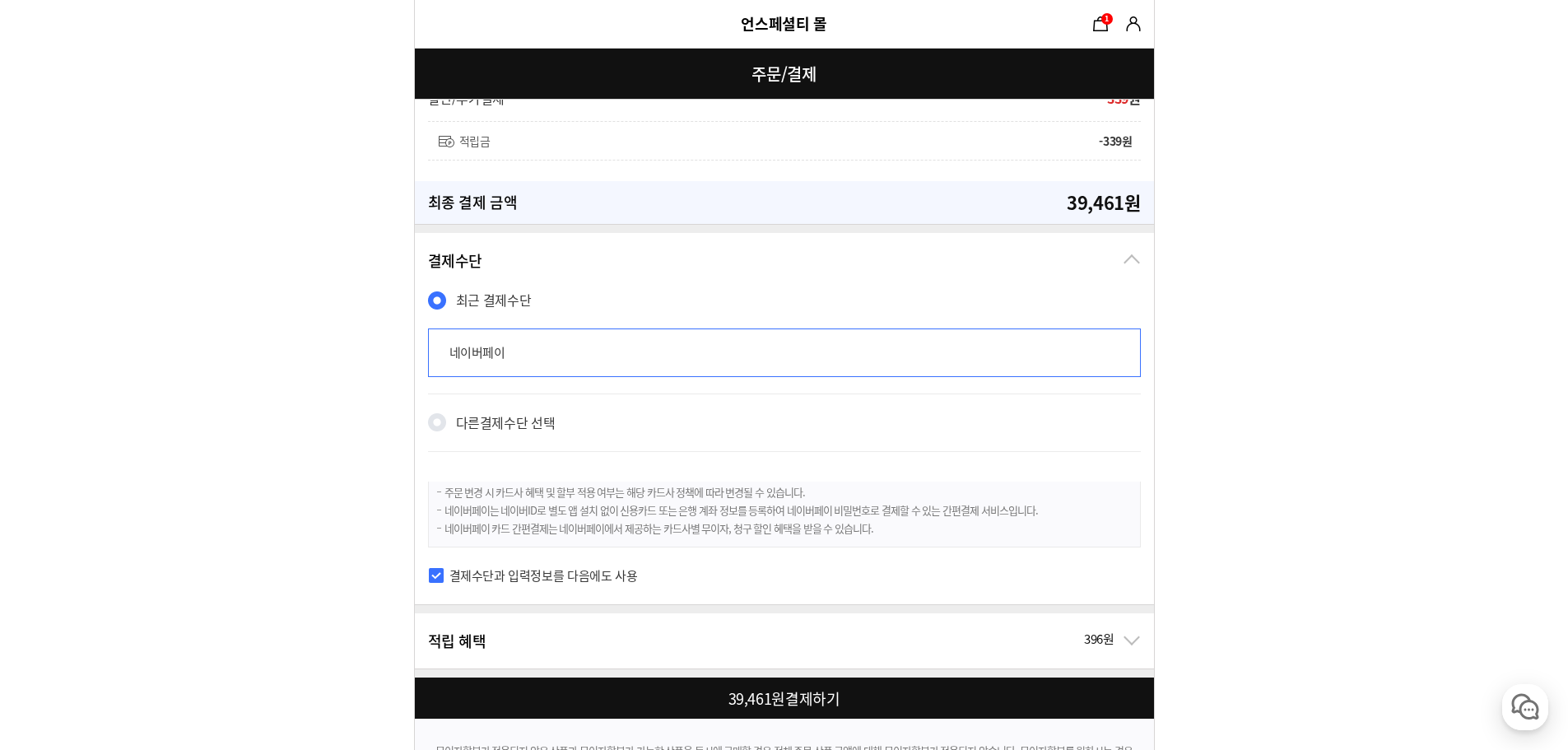 scroll, scrollTop: 906, scrollLeft: 0, axis: vertical 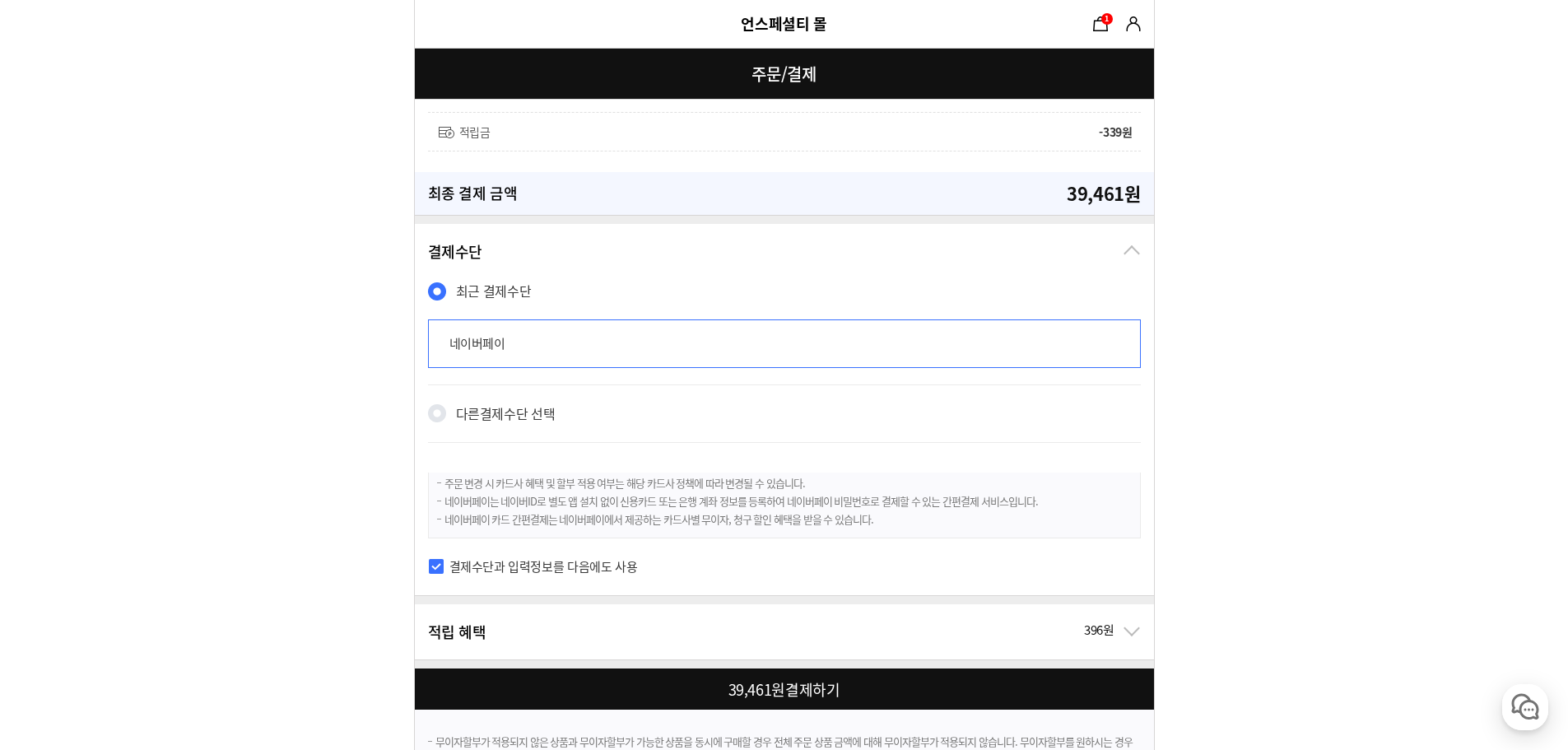 click at bounding box center (788, 689) 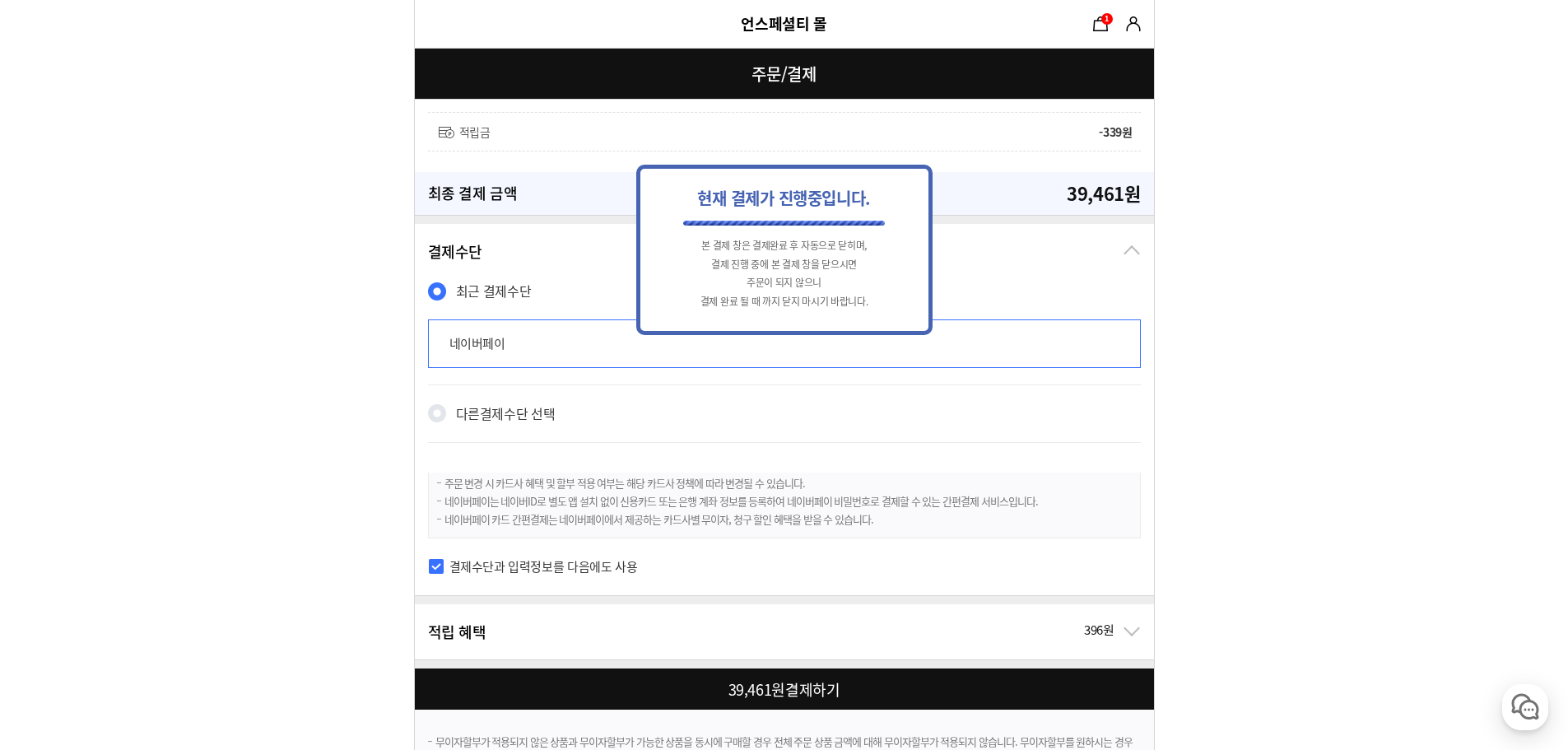 checkbox on "true" 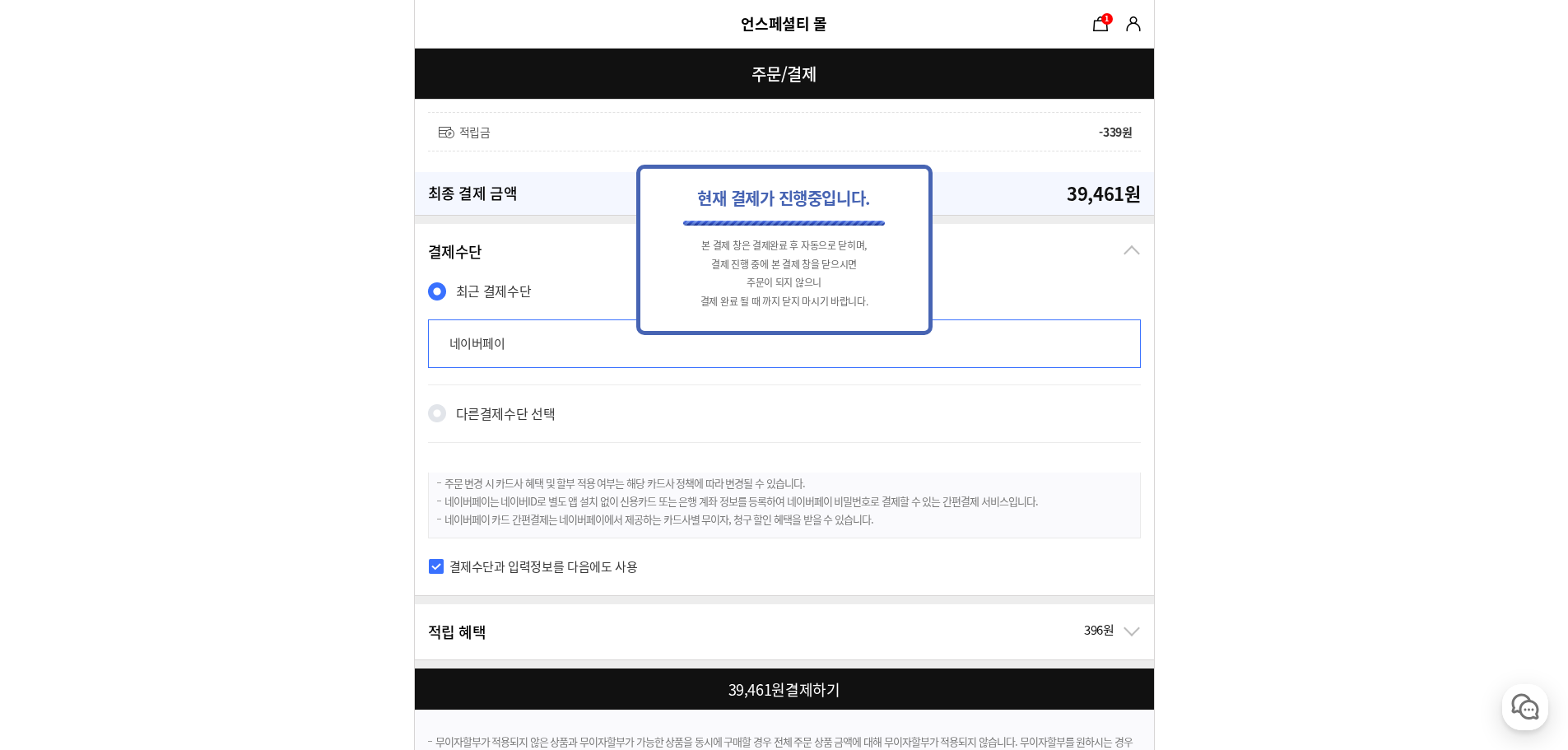 scroll, scrollTop: 0, scrollLeft: 0, axis: both 